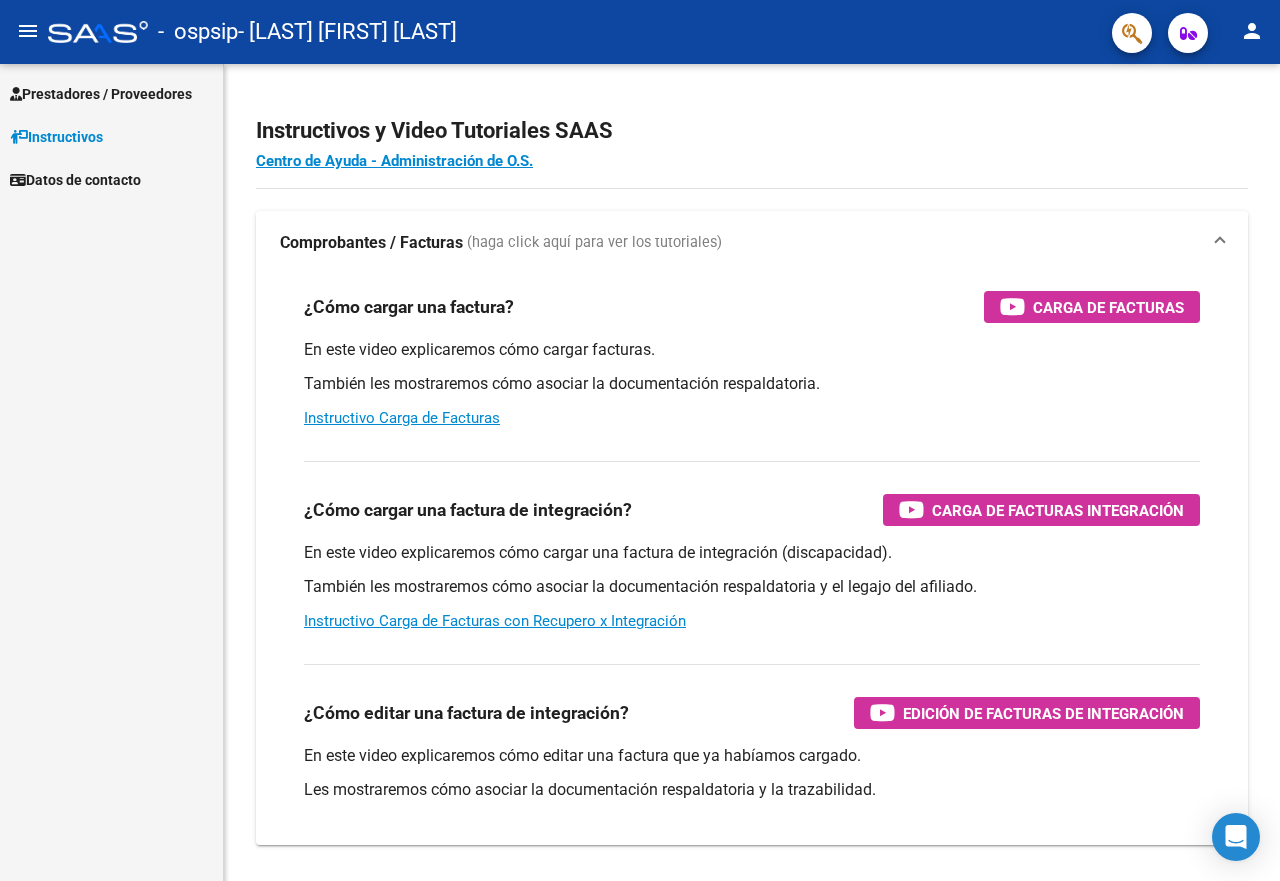 scroll, scrollTop: 0, scrollLeft: 0, axis: both 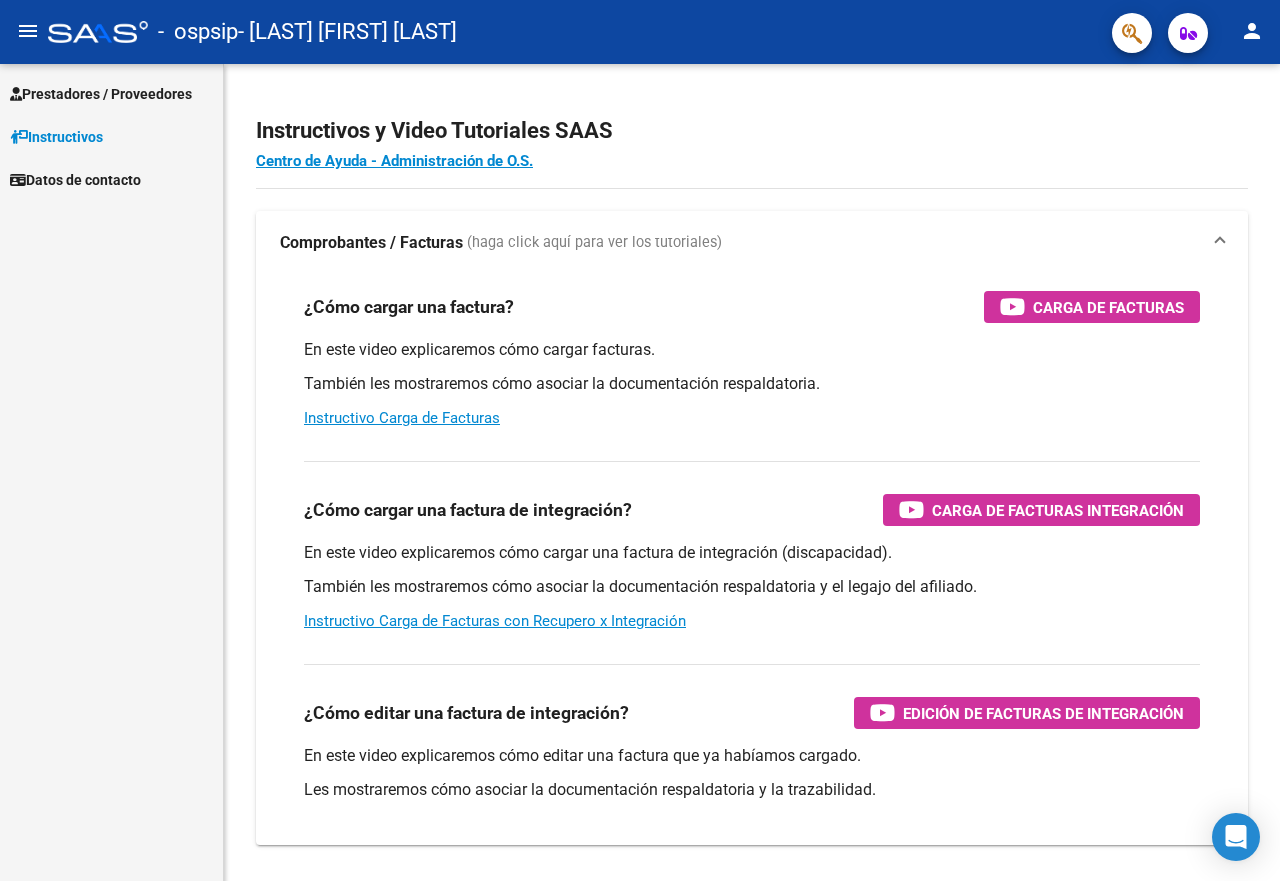 click on "Prestadores / Proveedores" at bounding box center [101, 94] 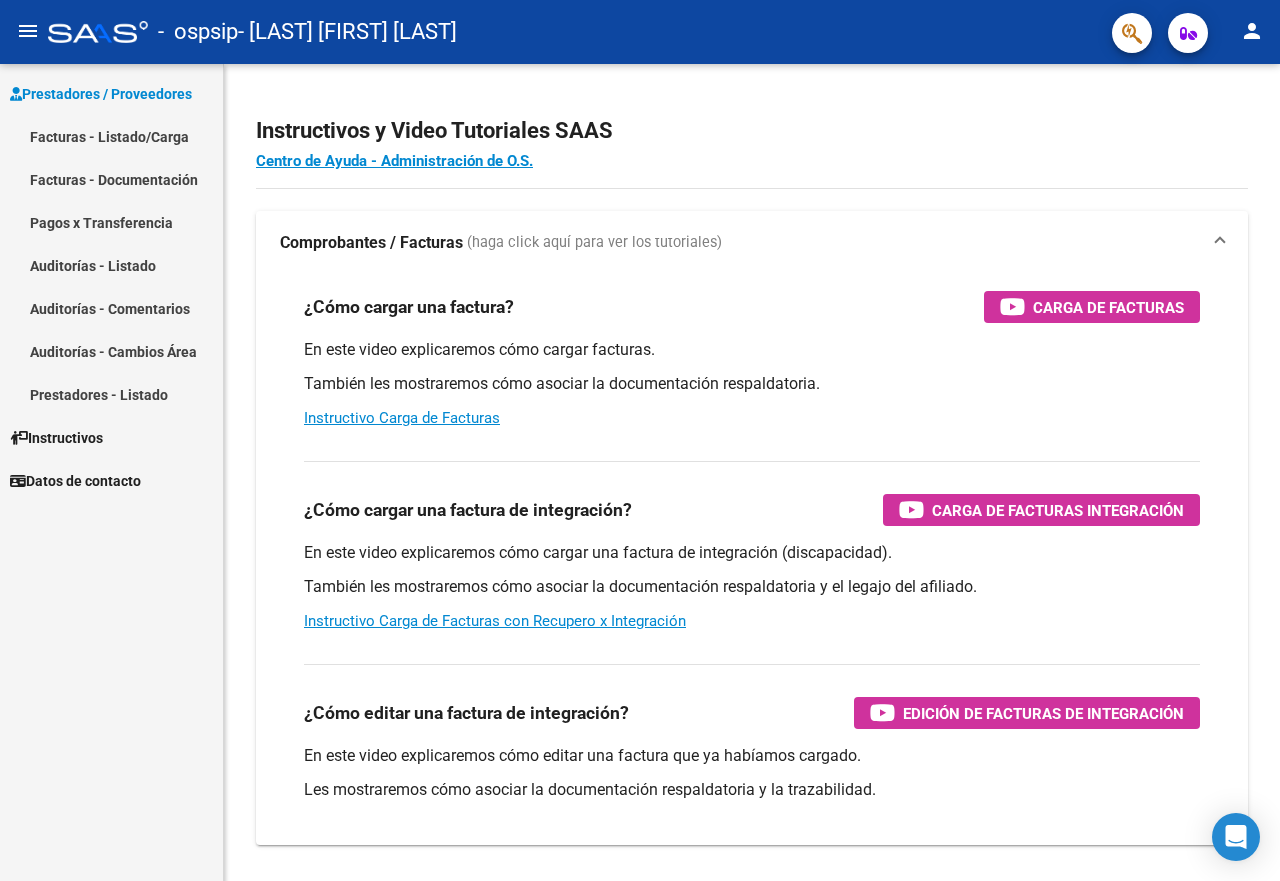 click on "Facturas - Listado/Carga" at bounding box center (111, 136) 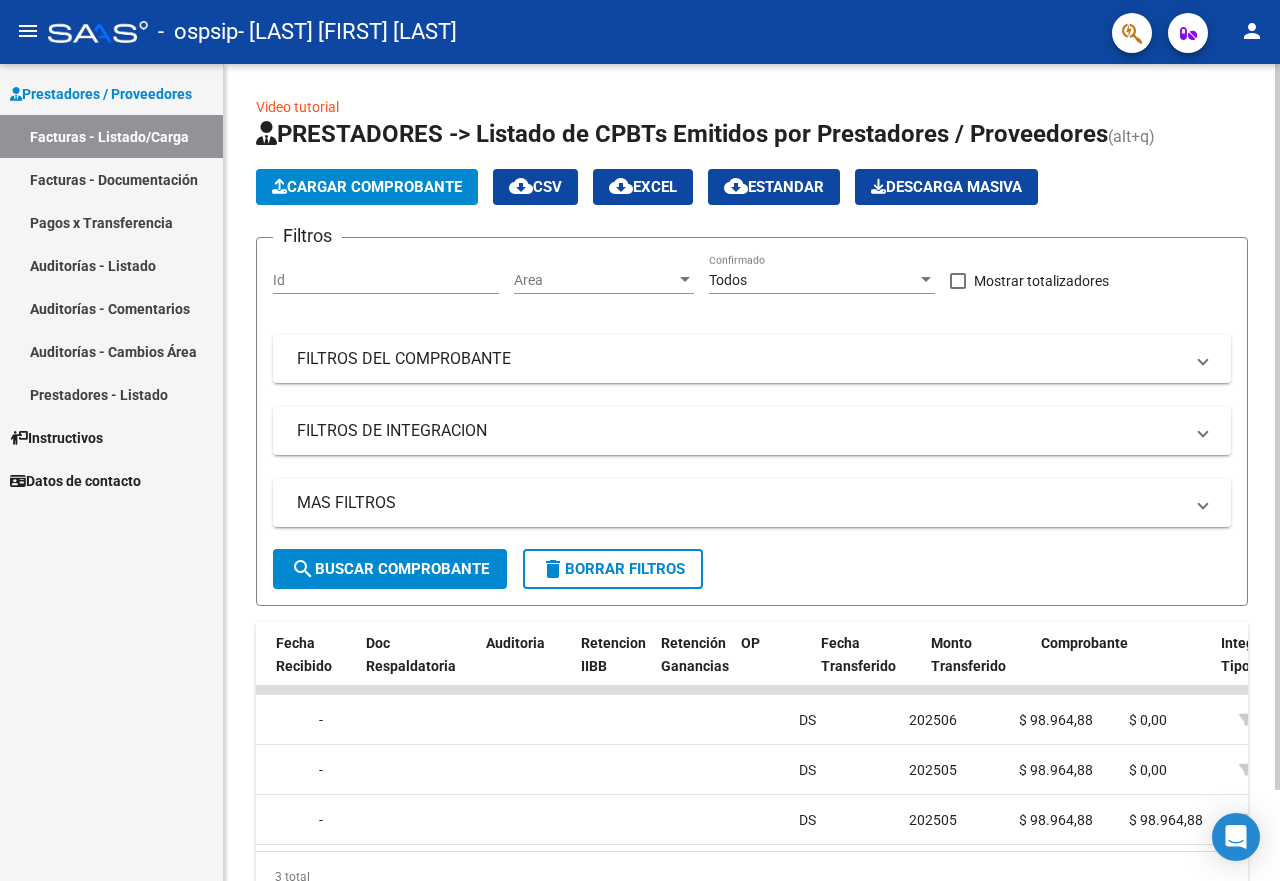 scroll, scrollTop: 0, scrollLeft: 1157, axis: horizontal 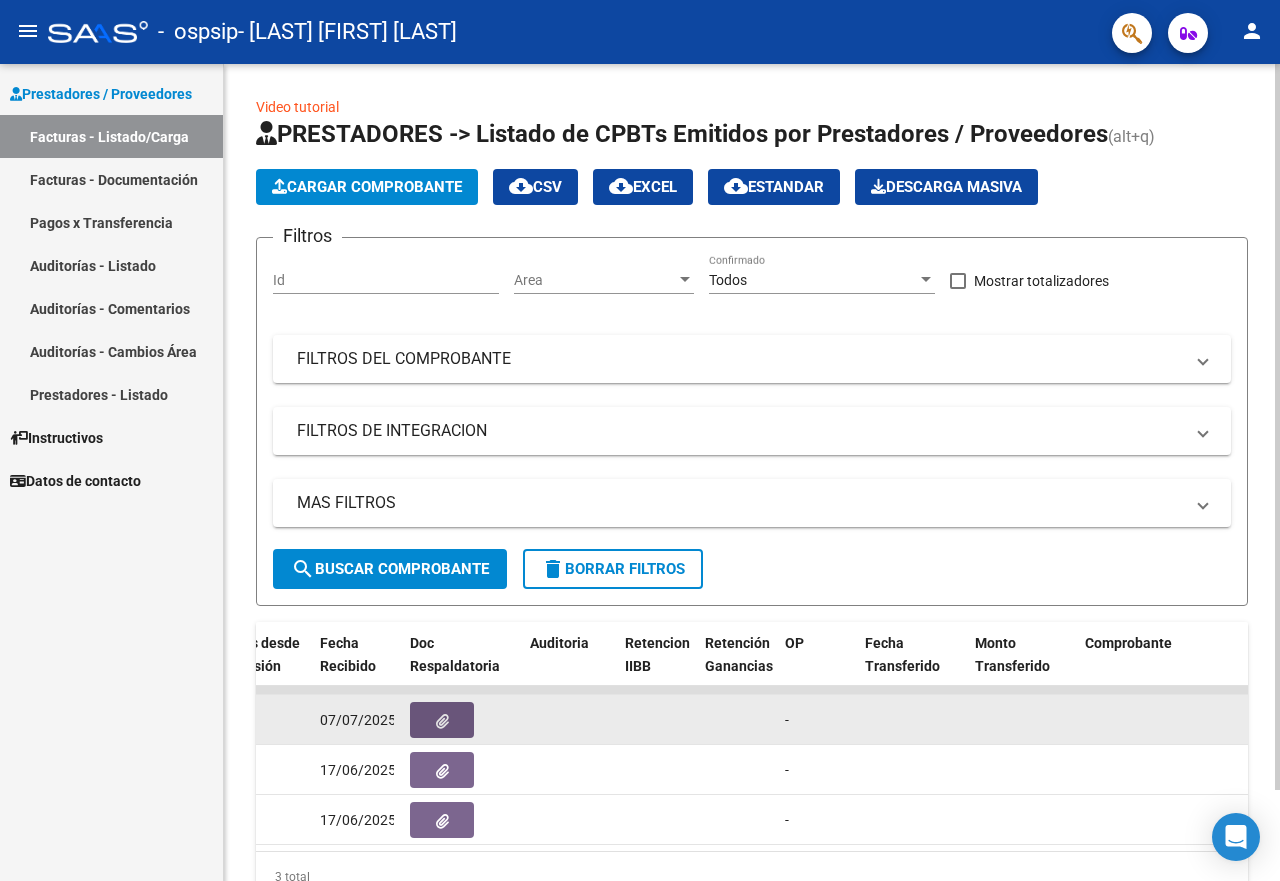 click 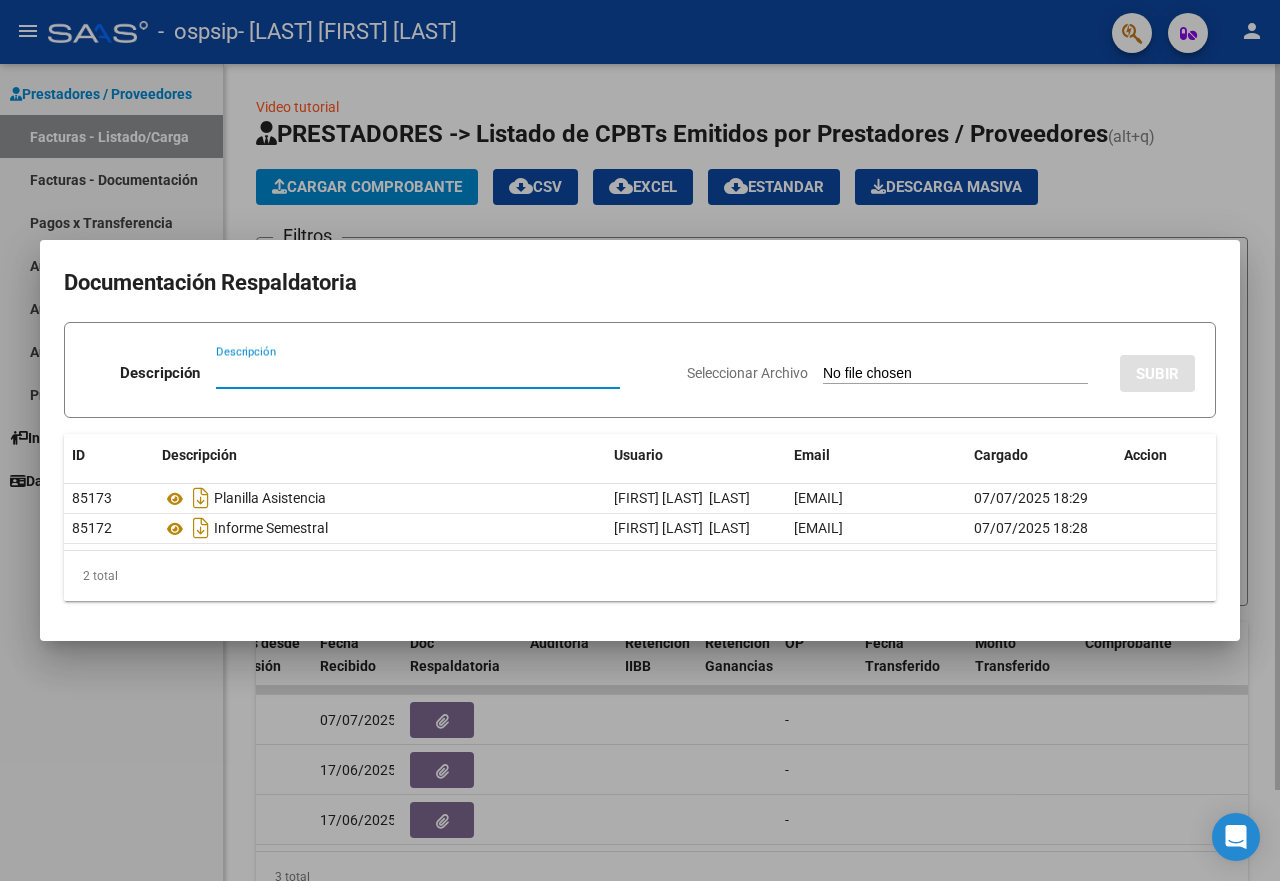 click at bounding box center (640, 440) 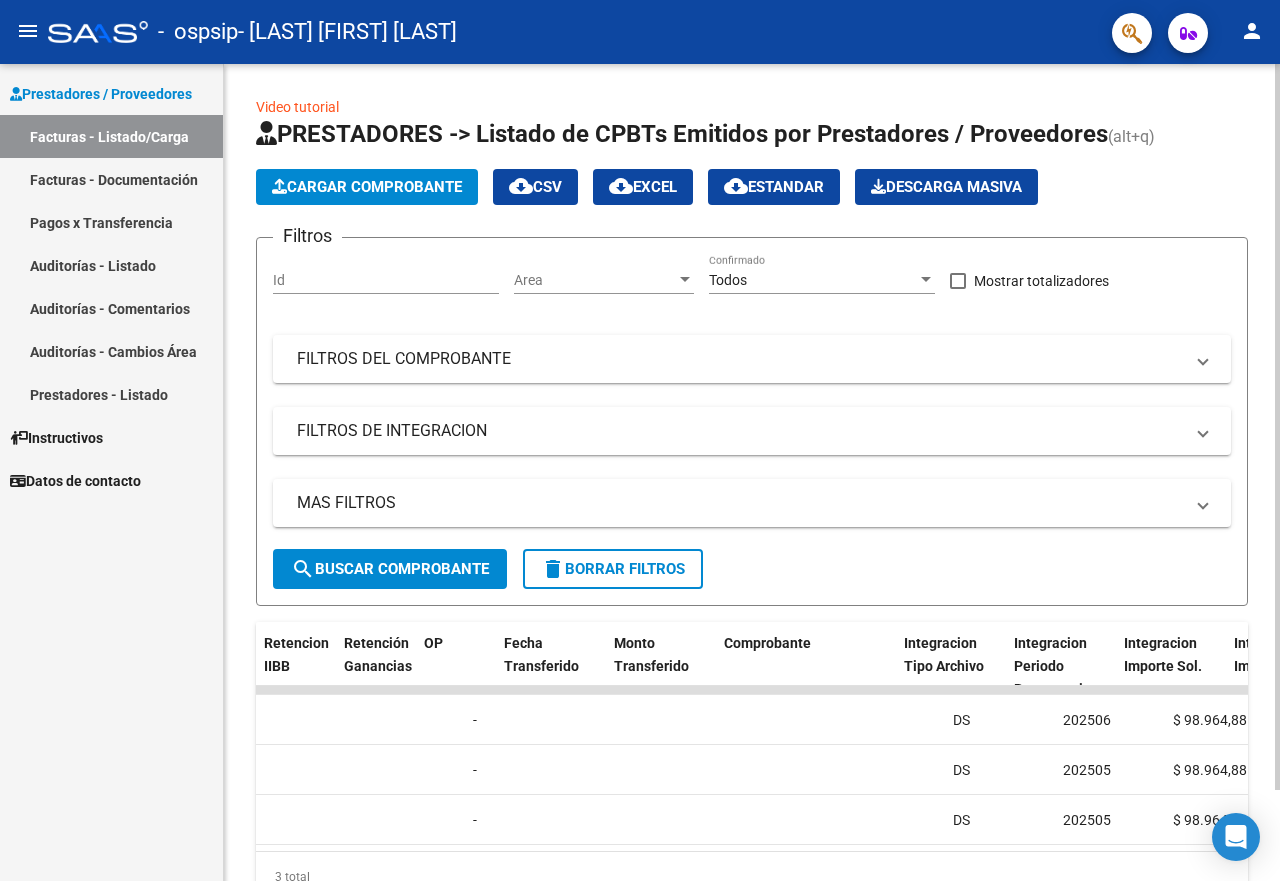 scroll, scrollTop: 0, scrollLeft: 0, axis: both 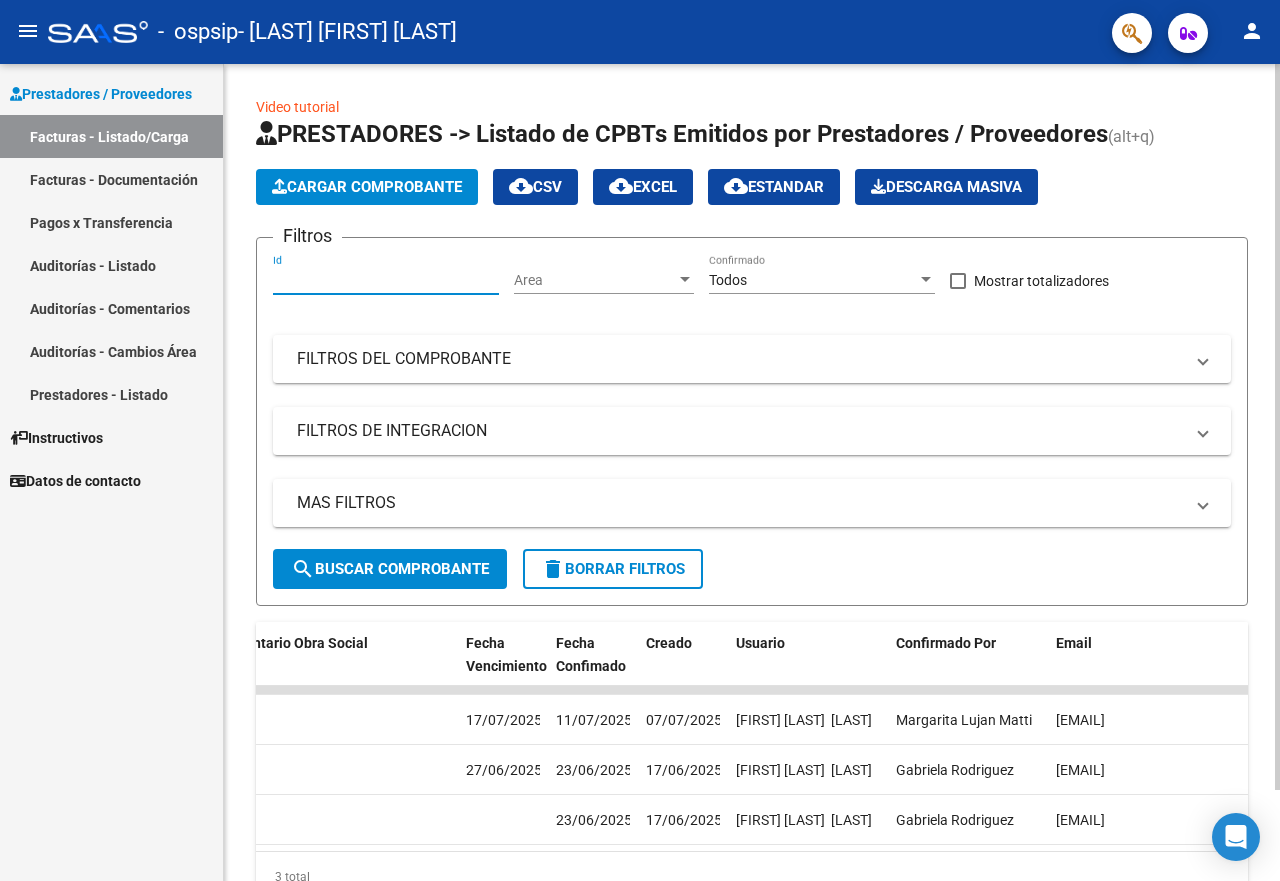 click on "Id" at bounding box center [386, 280] 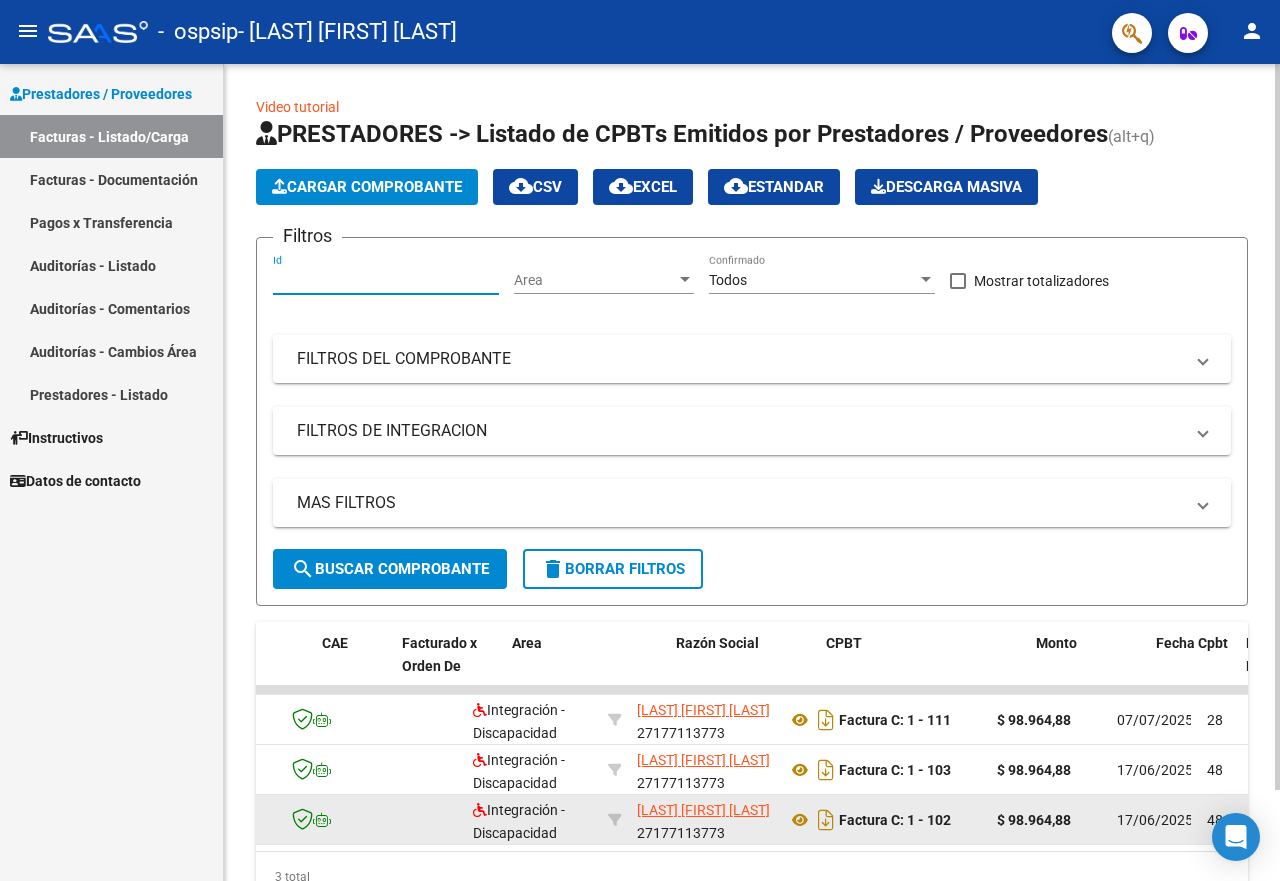 scroll, scrollTop: 0, scrollLeft: 57, axis: horizontal 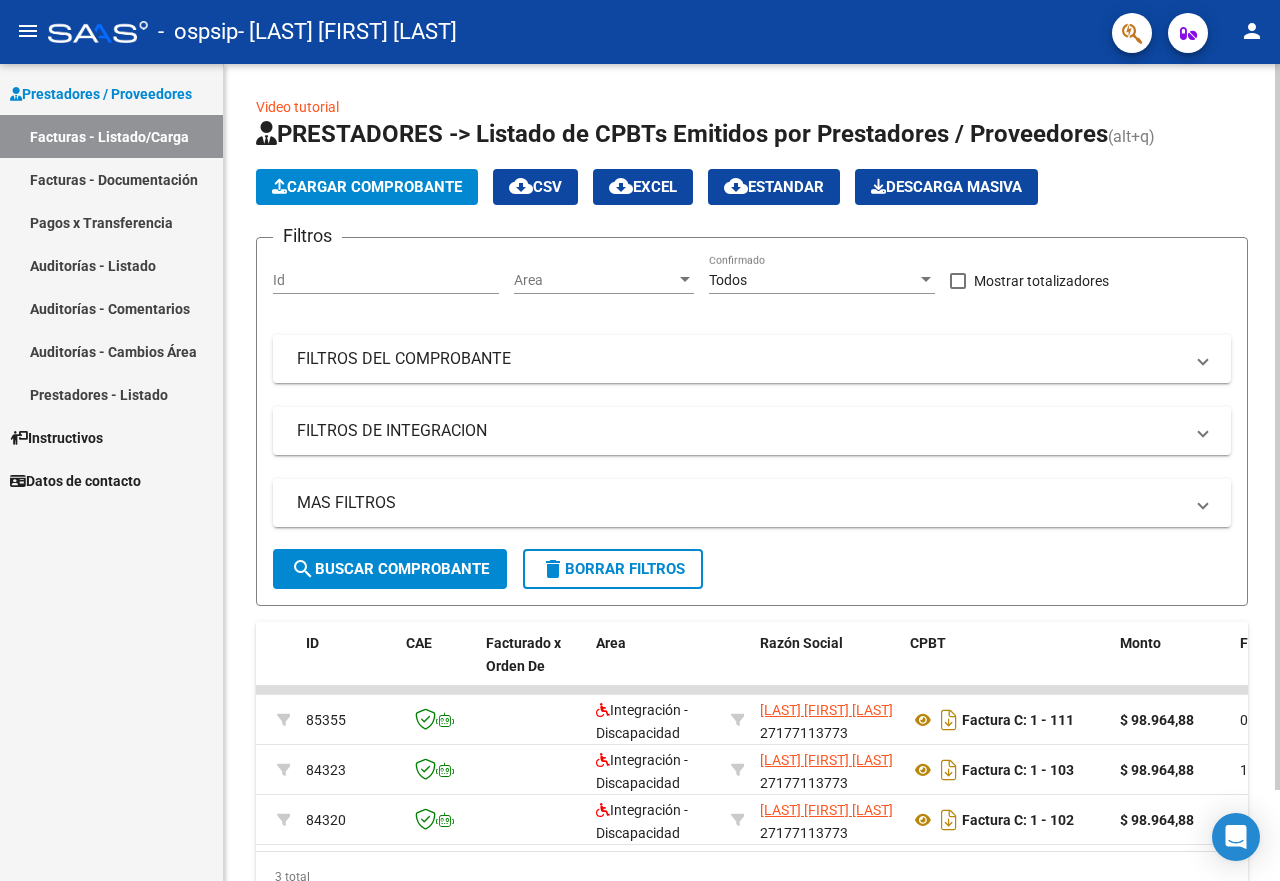 click on "[NUMBER]  Integración - Discapacidad [LAST] [FIRST] [LAST]    [CUIT]   Factura C: 1 - 111  $ [AMOUNT] [DATE] [NUMBER] [DATE]  -     DS [NUMBER] $ [AMOUNT] $ 0,00  202506  1842 [LAST] [FIRST] [NUMBER] [DATE] [DATE] [DATE]  [FIRST] [LAST]  [FIRST] [LAST] [EMAIL]
84323  Integración - Discapacidad [LAST] [FIRST] [LAST]    [CUIT]   Factura C: 1 - 103  $ [AMOUNT] [DATE] [NUMBER] [DATE]  -     DS 202505 $ [AMOUNT] $ 0,00  202505  1842 [LAST] [FIRST] [NUMBER] [DATE] [DATE] [DATE]  [FIRST] [LAST]  [FIRST] [LAST] [EMAIL]
84320  Integración - Discapacidad [LAST] [FIRST] [LAST]    [CUIT]   Factura C: 1 - 102  $ [AMOUNT] [DATE] [NUMBER] [DATE]  -     DS 202505 $ [AMOUNT] $ [AMOUNT]  202504  1842 [LAST] [FIRST] [NUMBER] [DATE] [DATE]  [FIRST] [LAST]  [FIRST] [LAST] [EMAIL]" 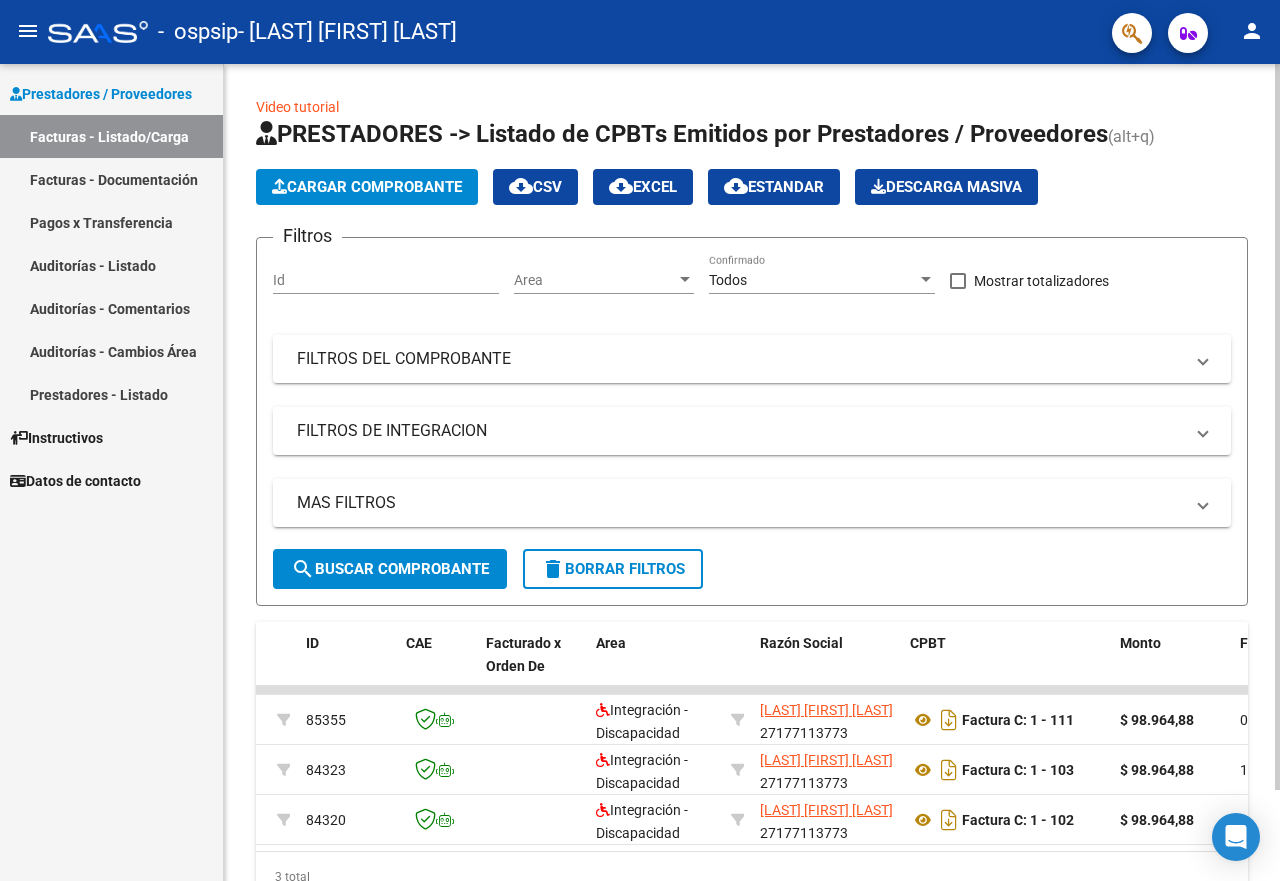 click at bounding box center (685, 279) 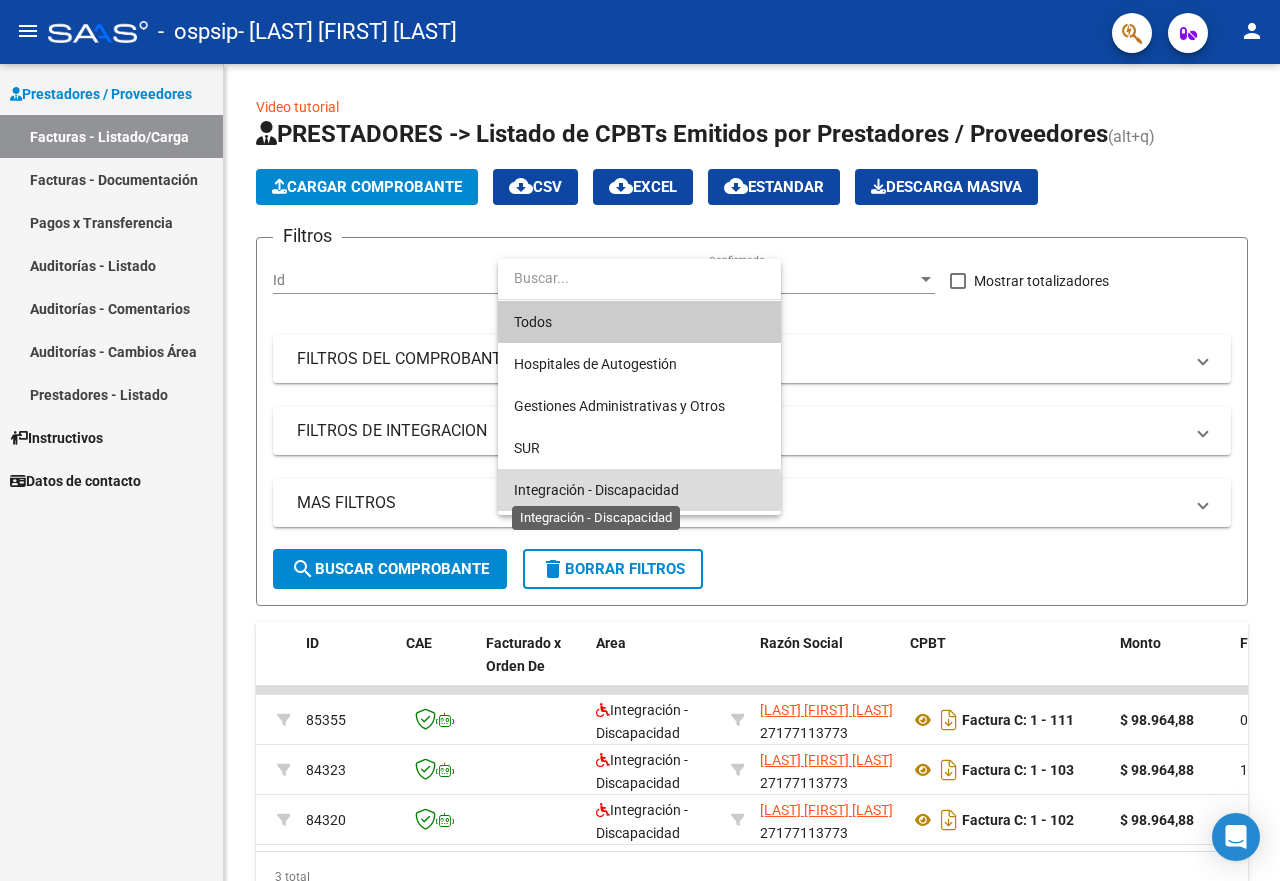 click on "Integración - Discapacidad" at bounding box center [596, 490] 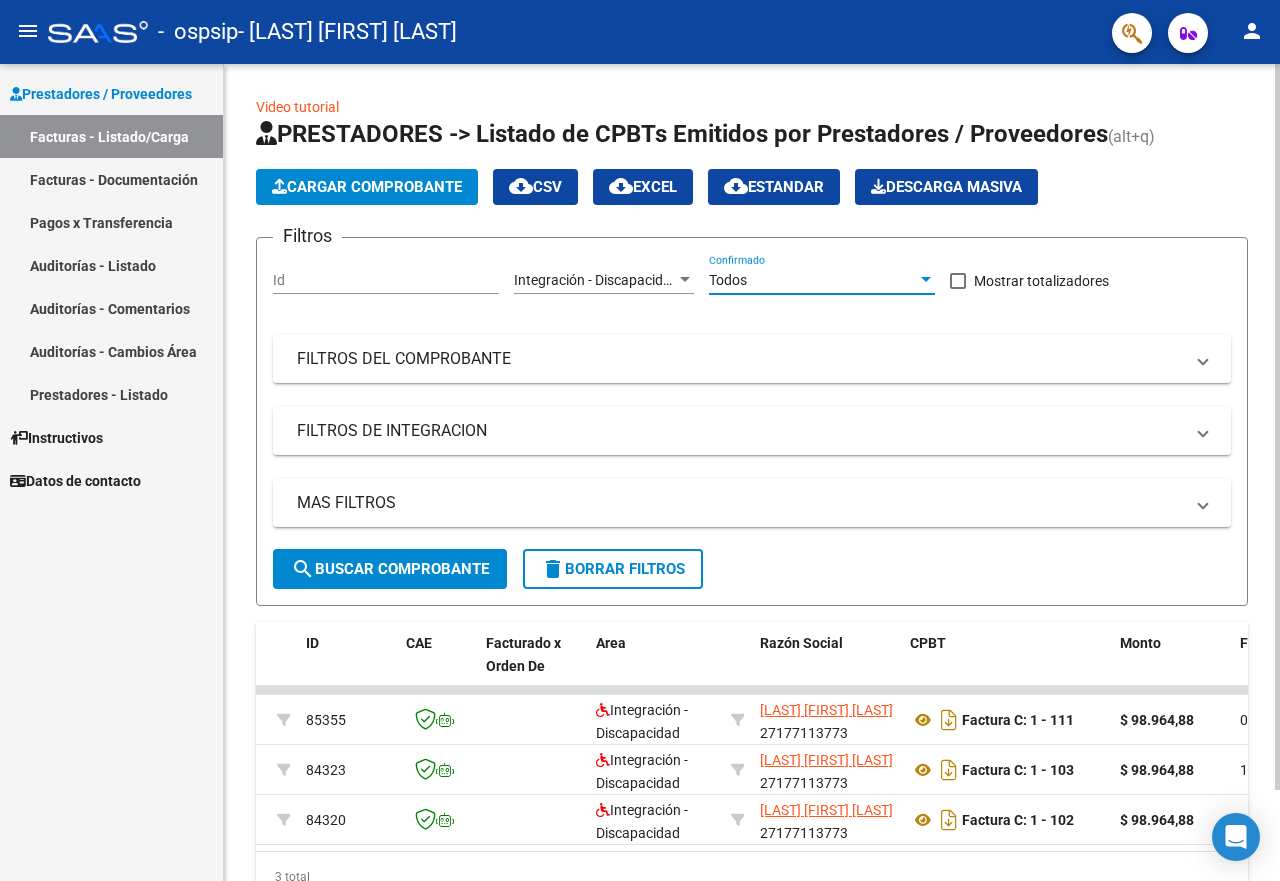 click at bounding box center (926, 279) 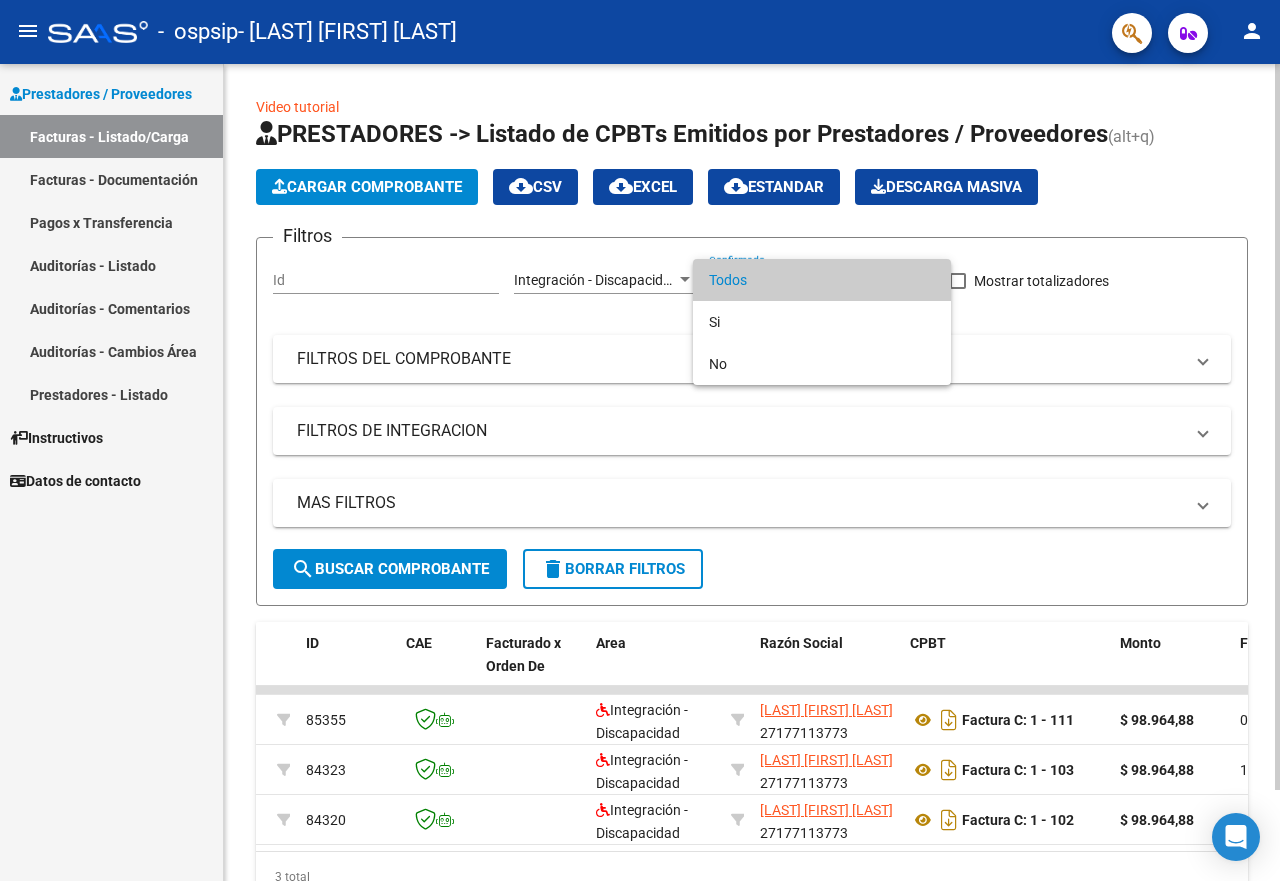 click at bounding box center [640, 440] 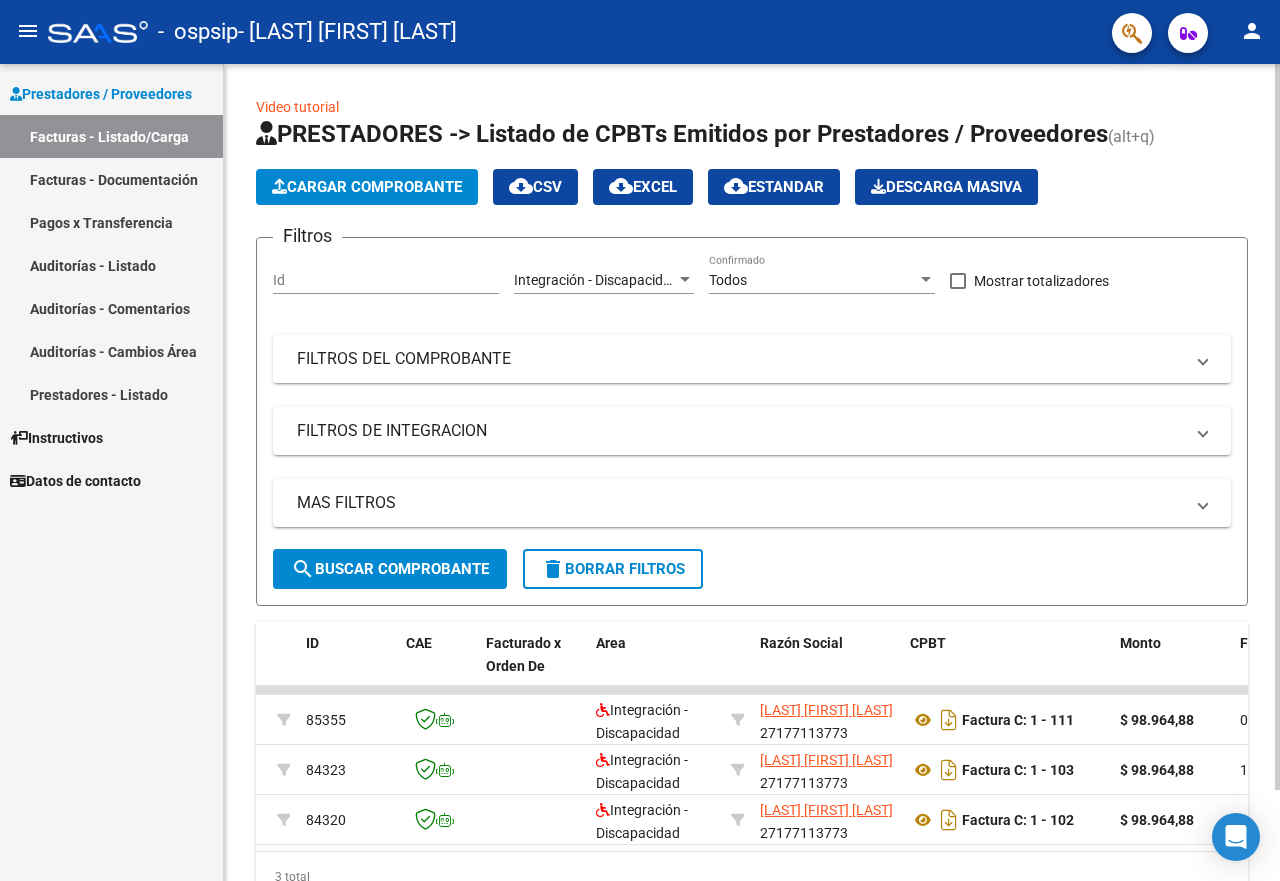 click on "FILTROS DEL COMPROBANTE" at bounding box center [748, 359] 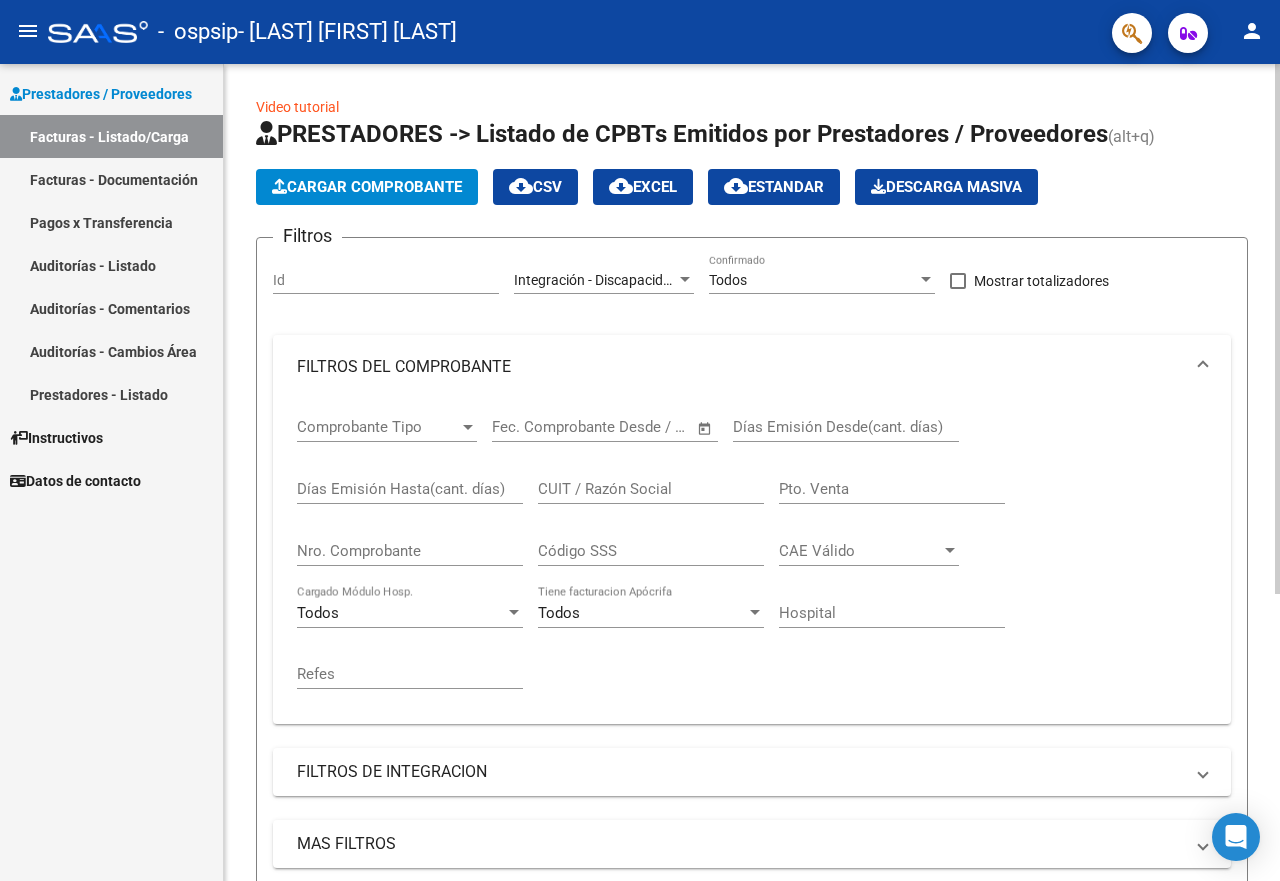 click at bounding box center [468, 427] 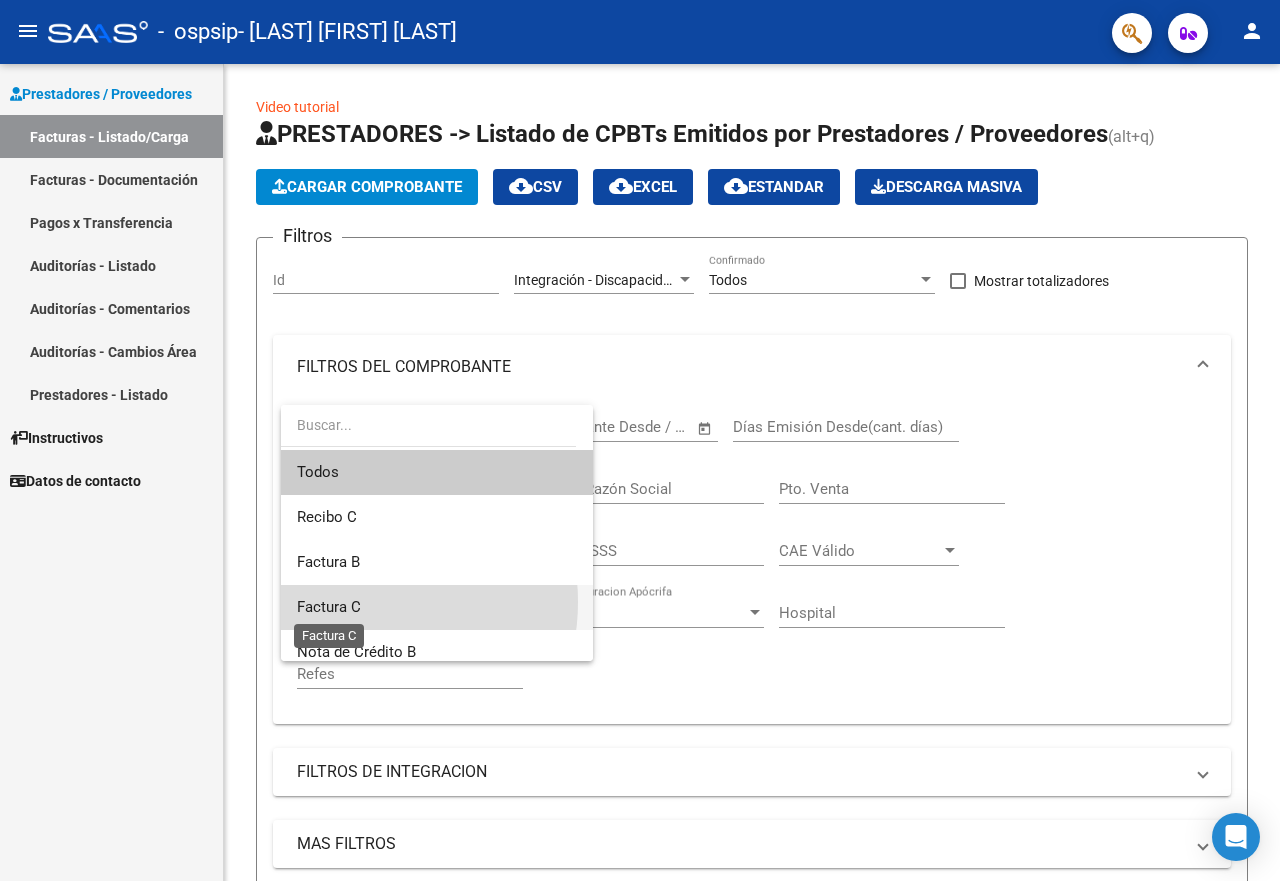 click on "Factura C" at bounding box center (329, 607) 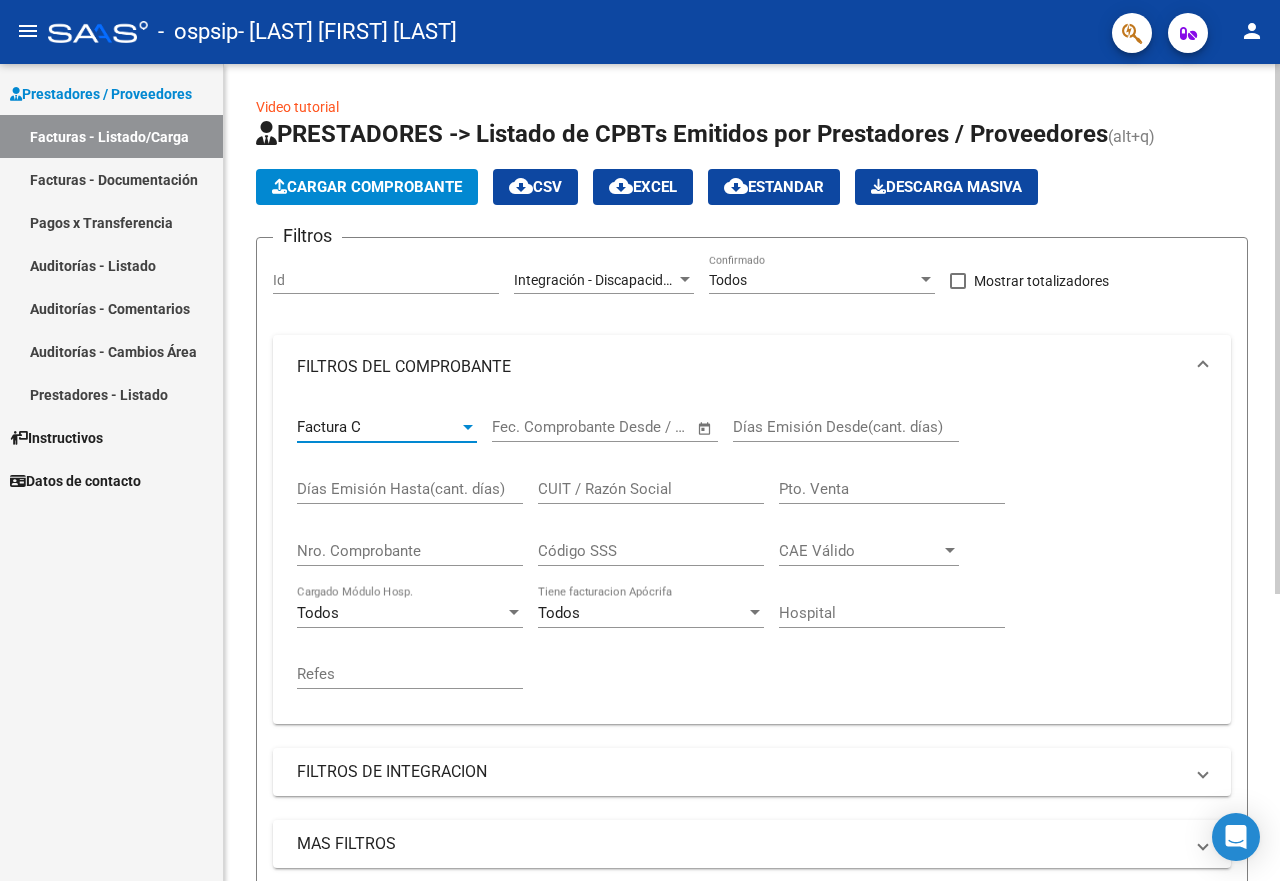click 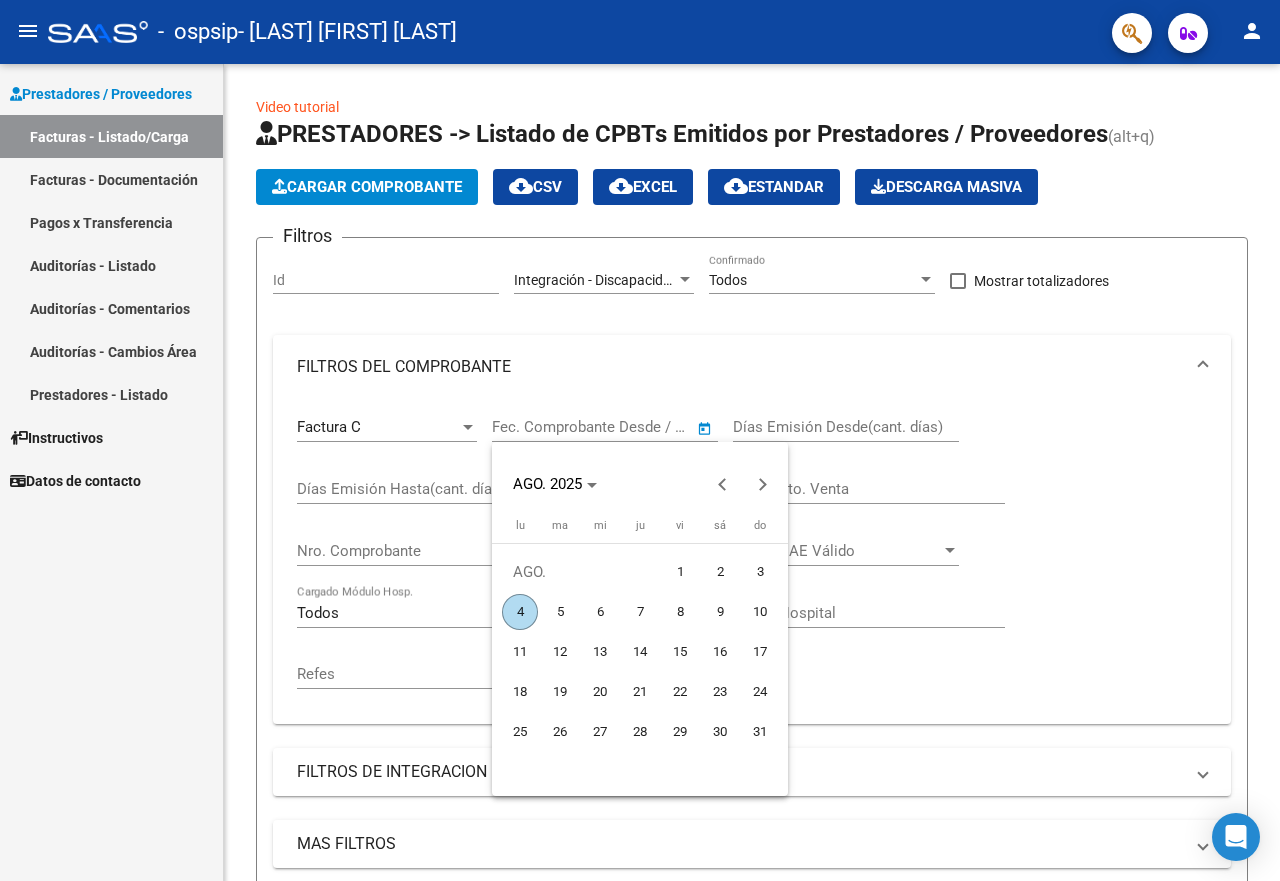 click on "4" at bounding box center [520, 612] 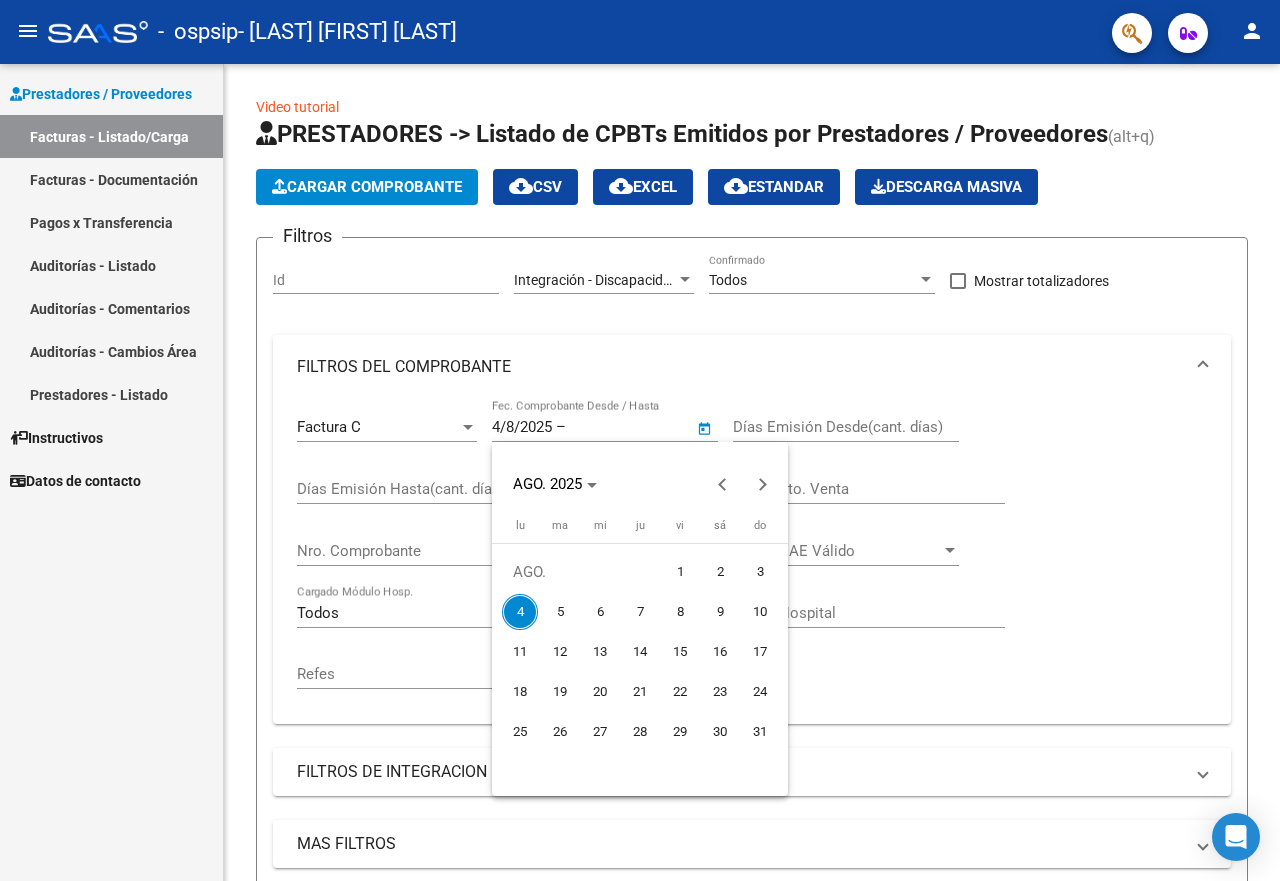 click at bounding box center (640, 440) 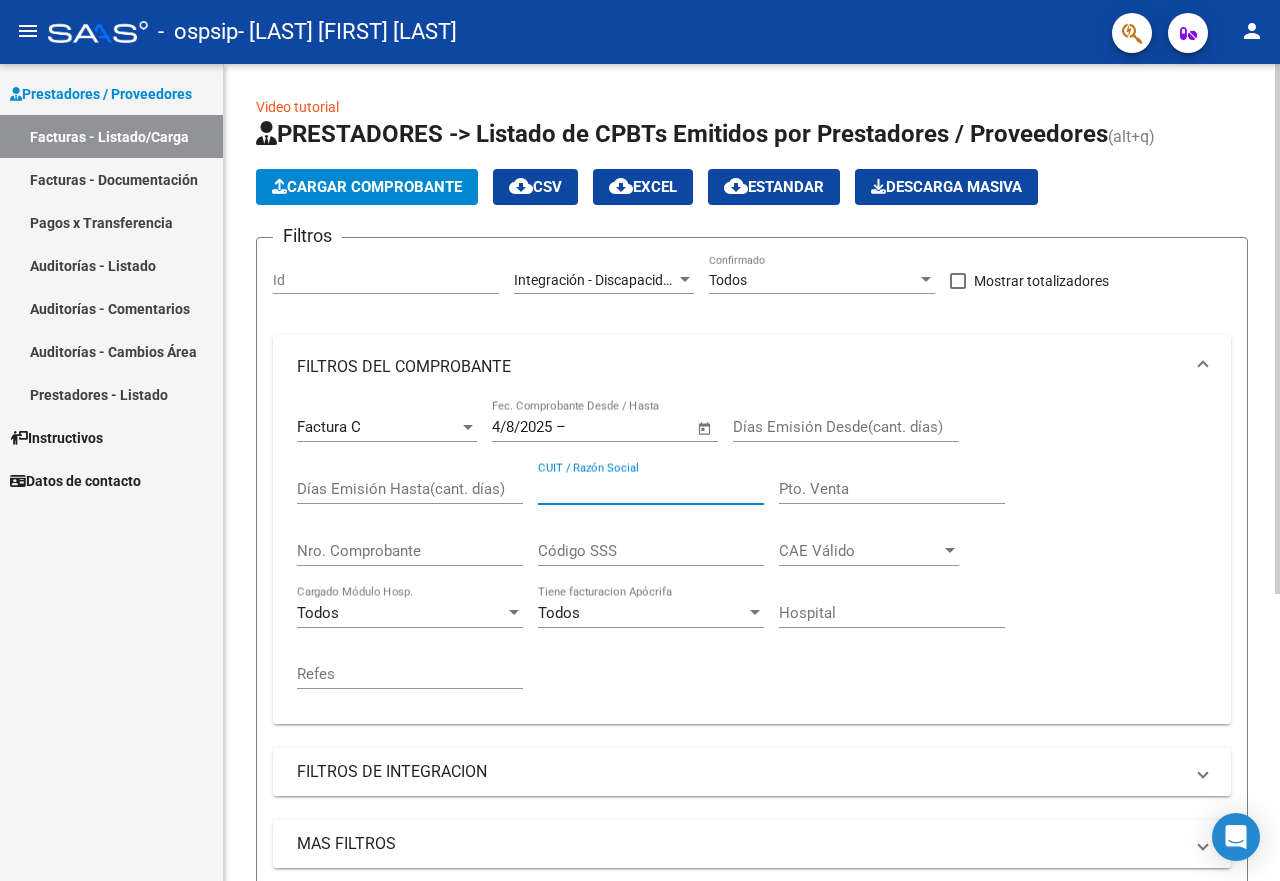 click on "CUIT / Razón Social" at bounding box center [651, 489] 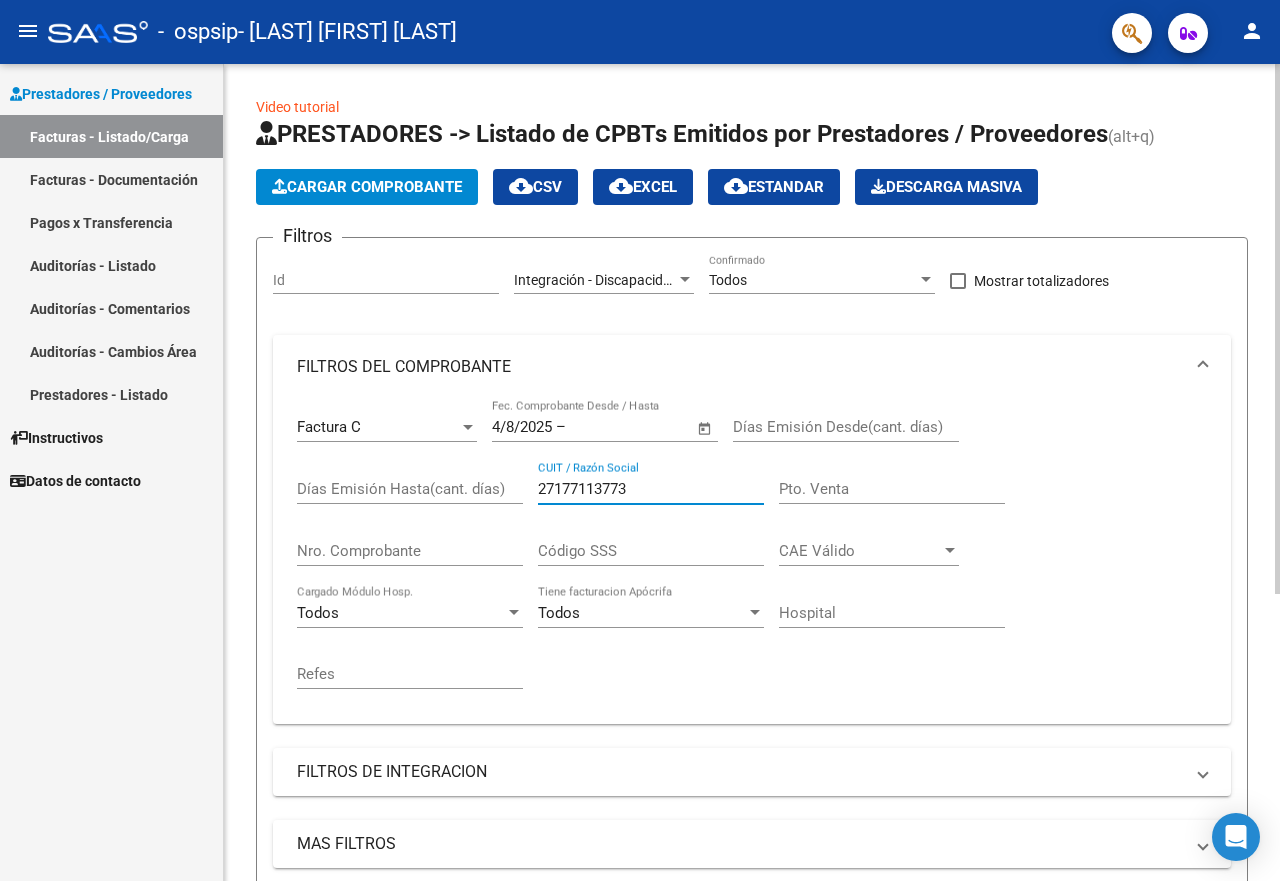type on "27177113773" 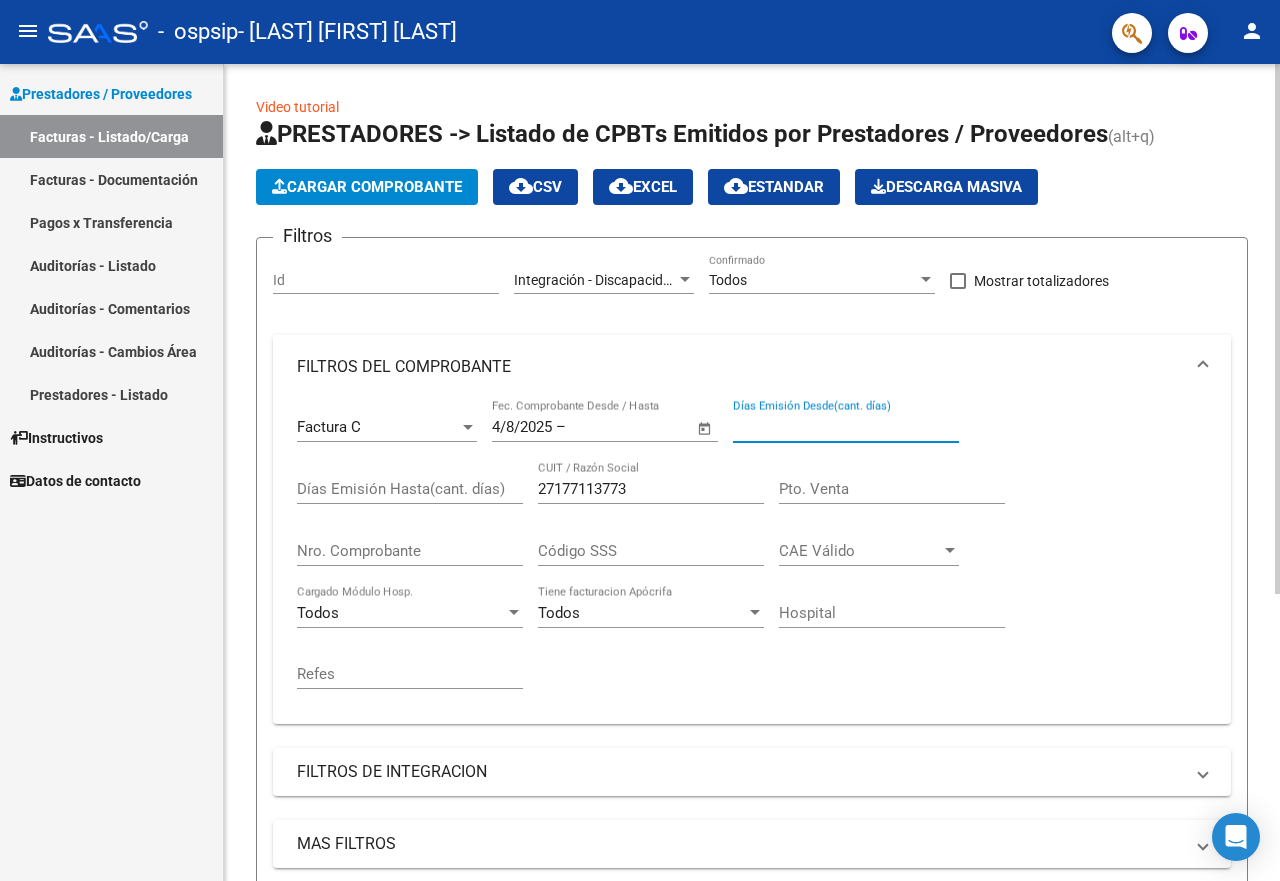 click on "Días Emisión Desde(cant. días)" at bounding box center (846, 427) 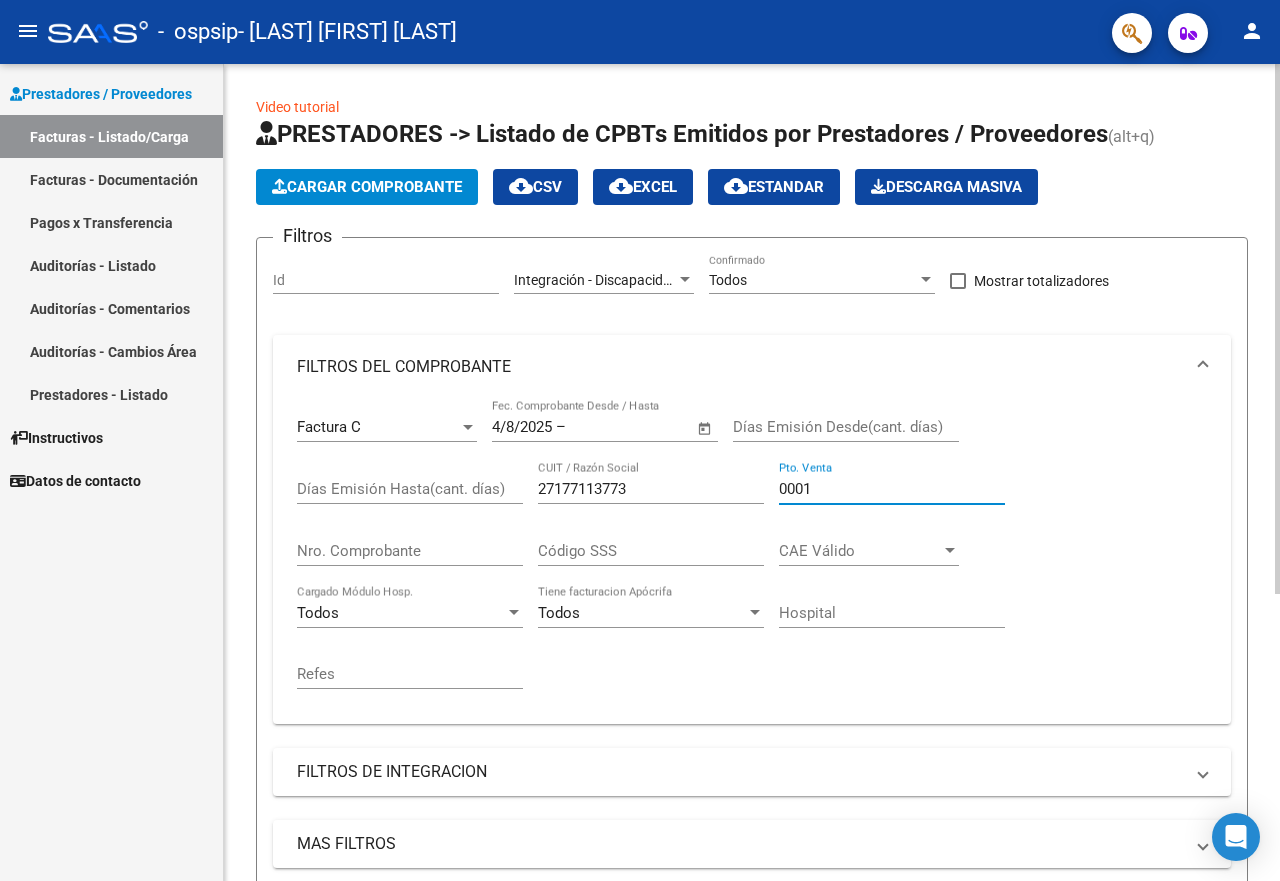 type on "0001" 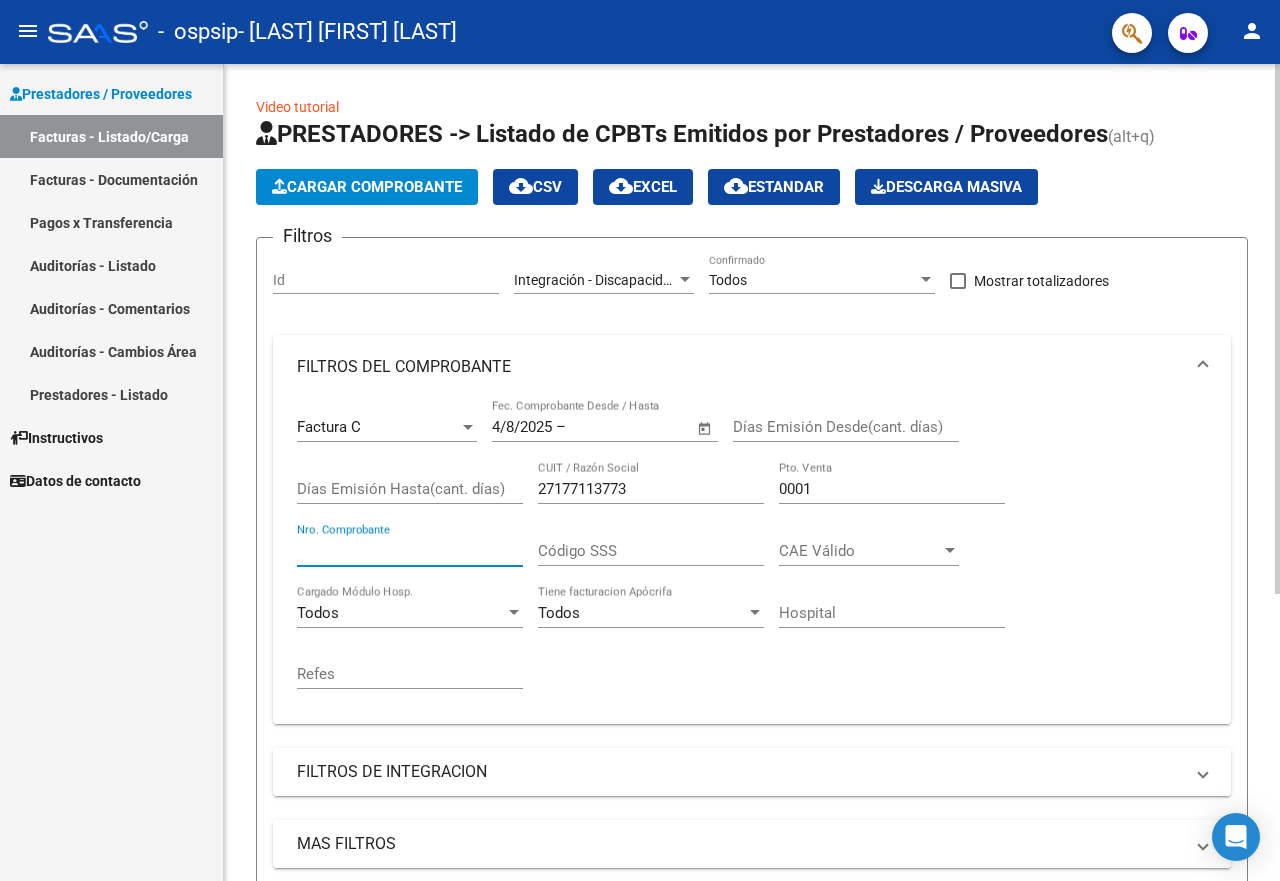 click on "Nro. Comprobante" at bounding box center [410, 551] 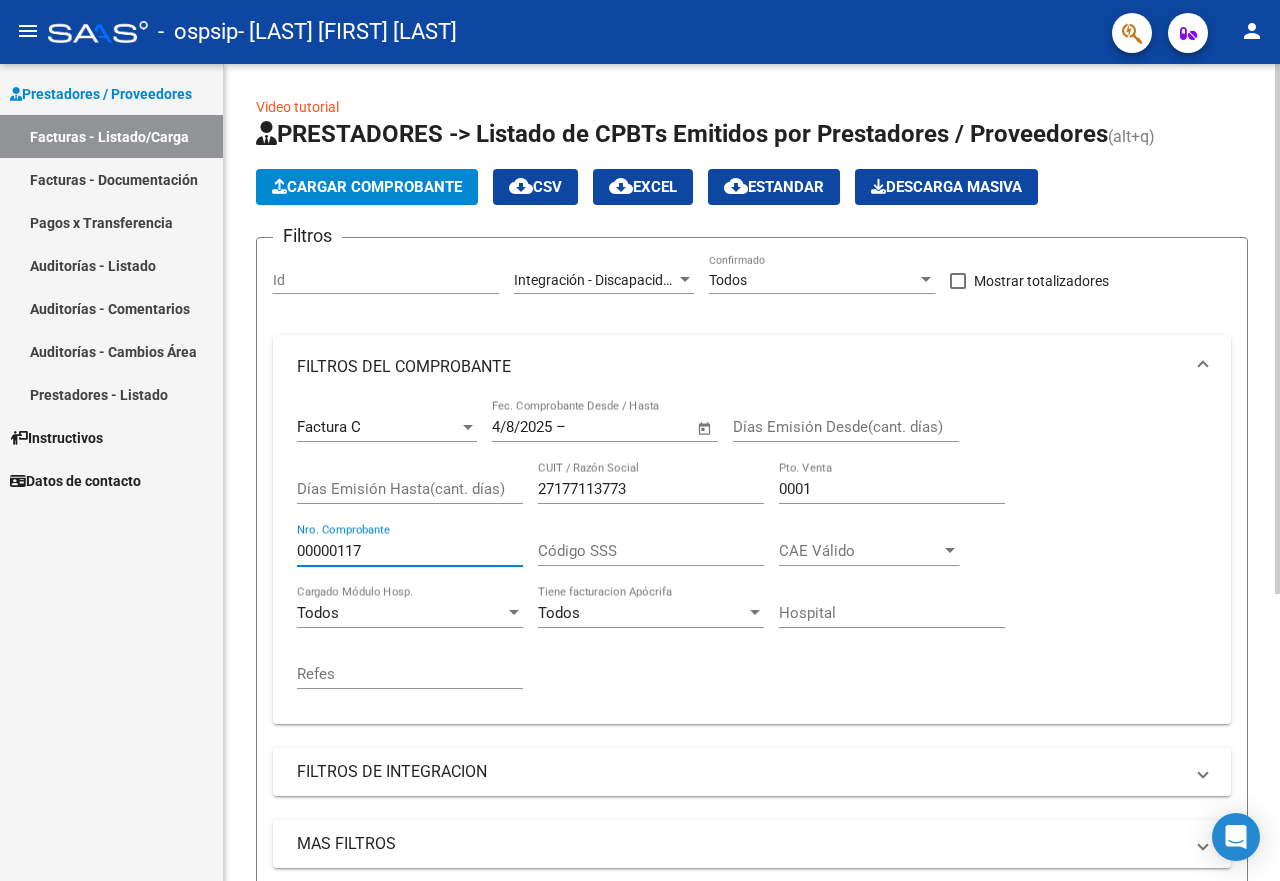 type on "00000117" 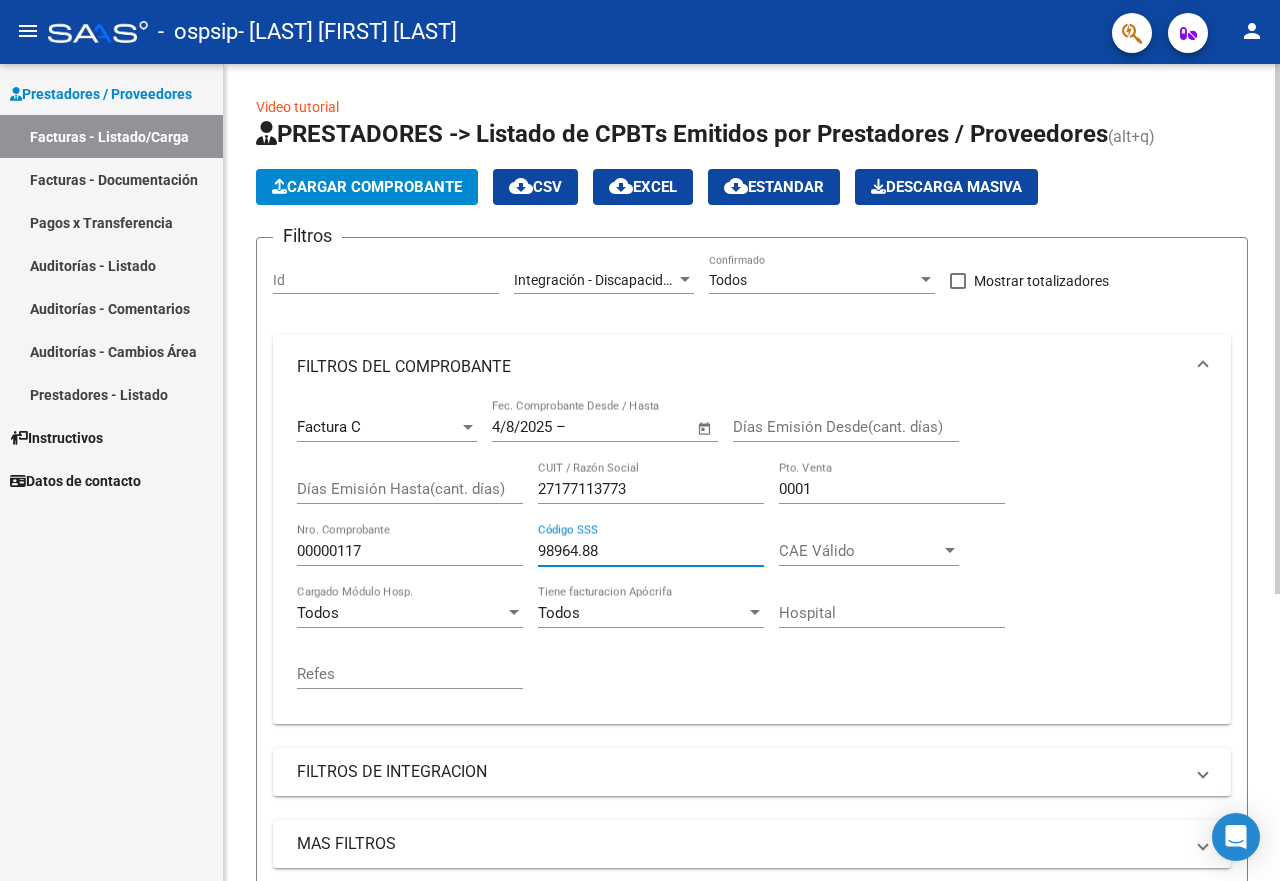 type on "98964.88" 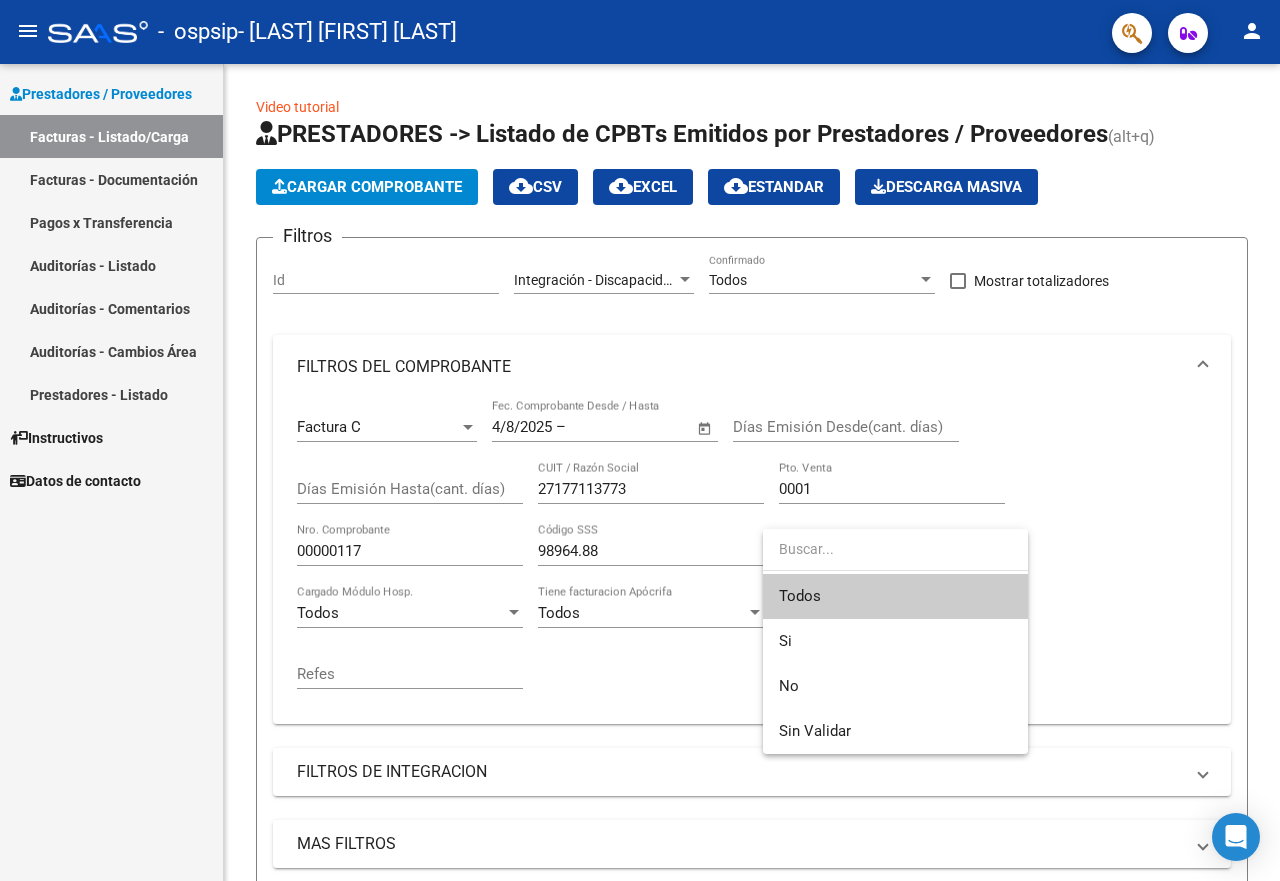 click at bounding box center (895, 549) 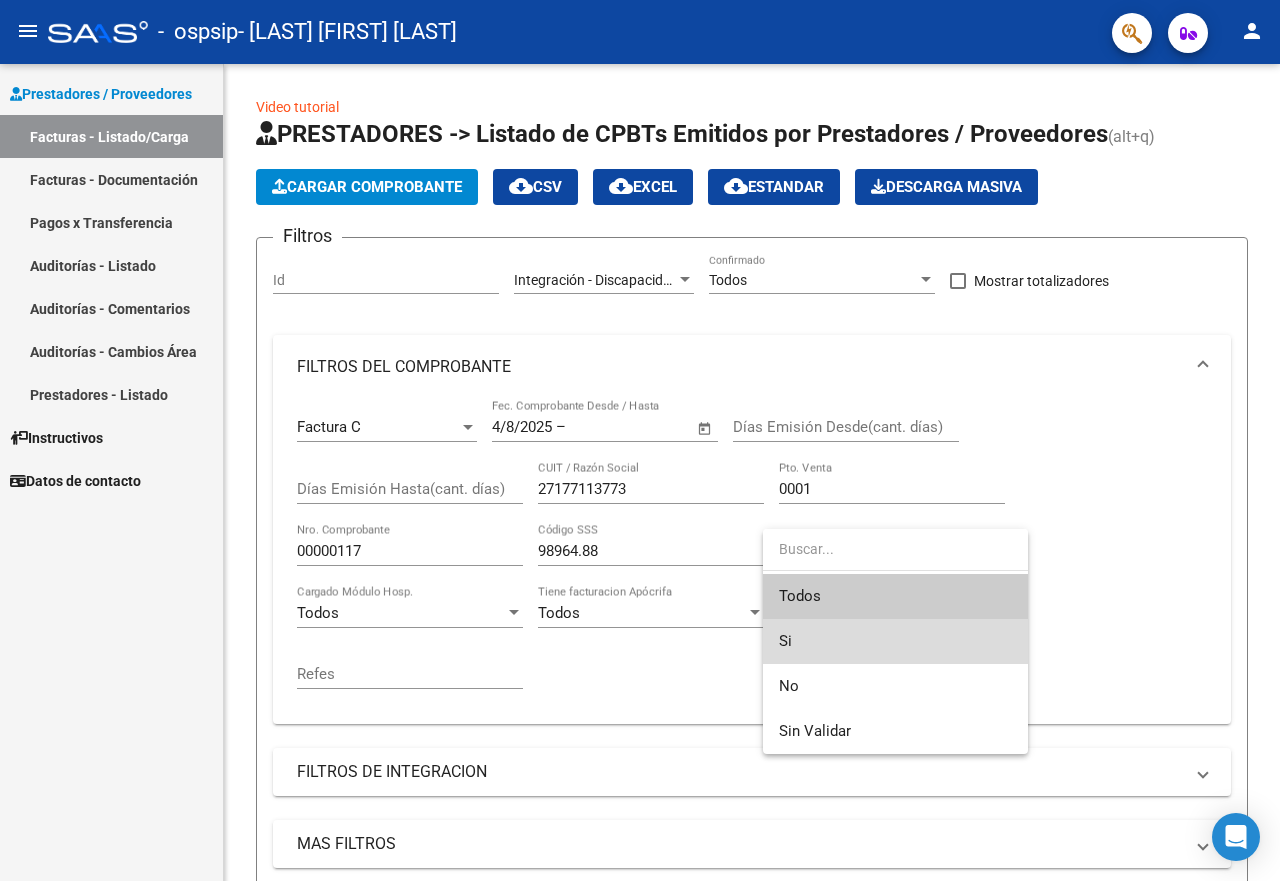 click on "Si" at bounding box center [895, 641] 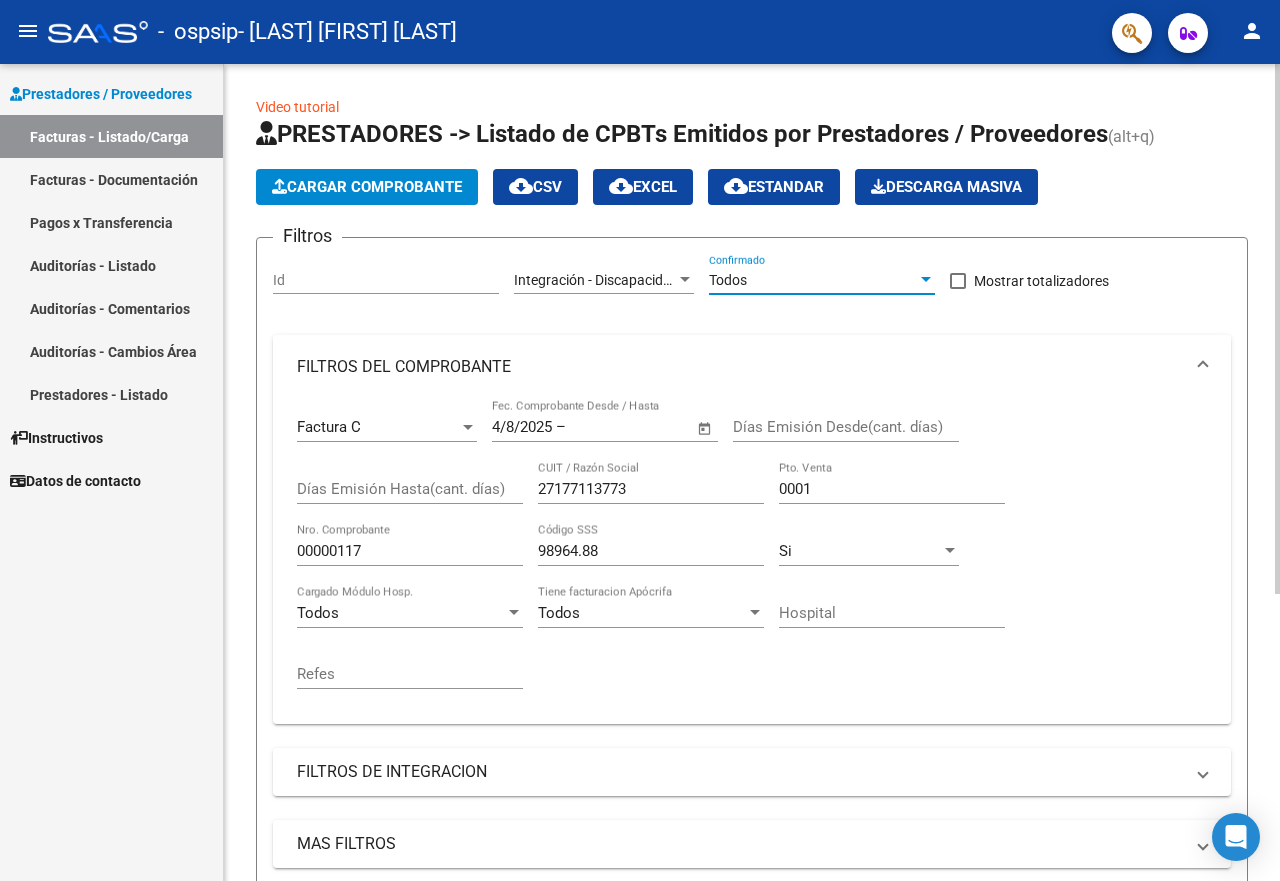 click at bounding box center [926, 279] 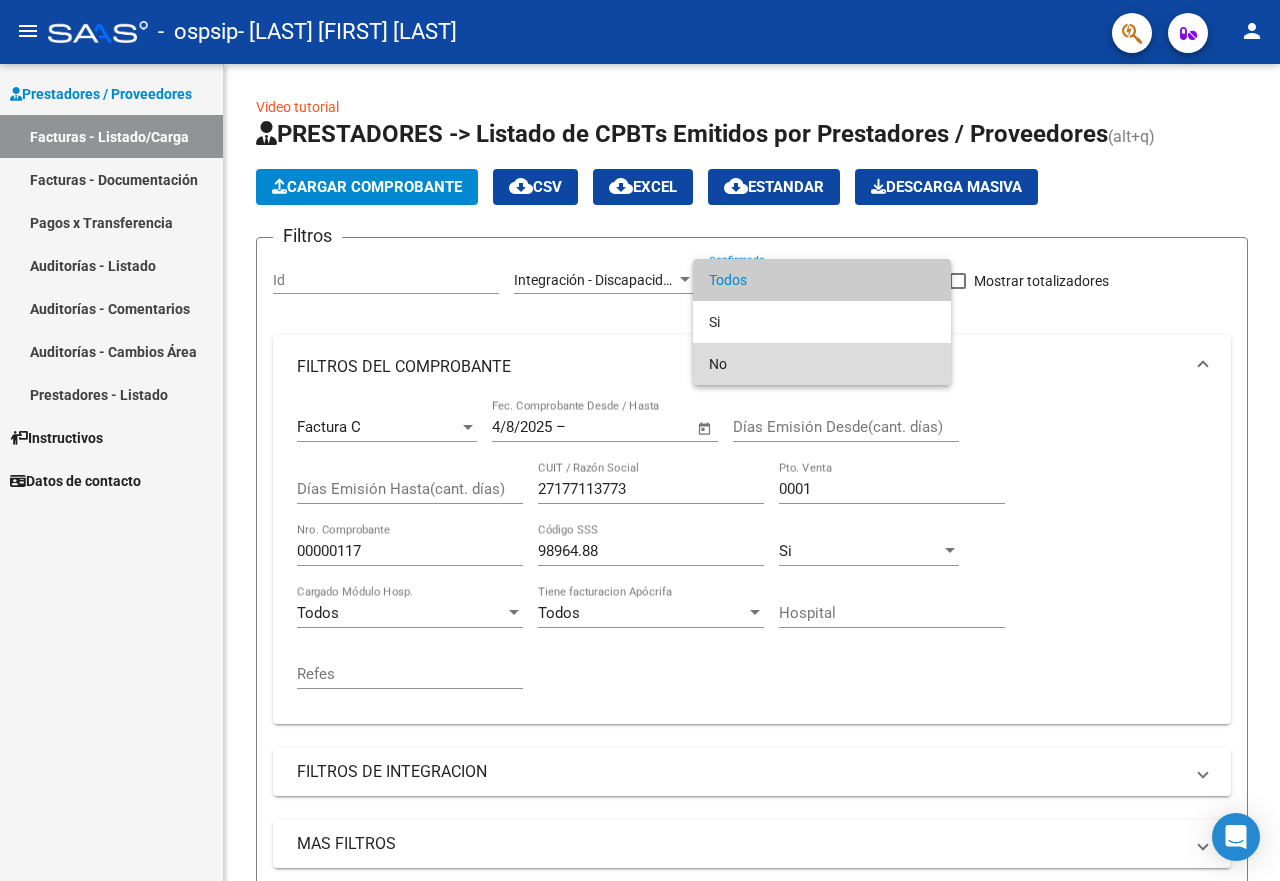 click on "No" at bounding box center [822, 364] 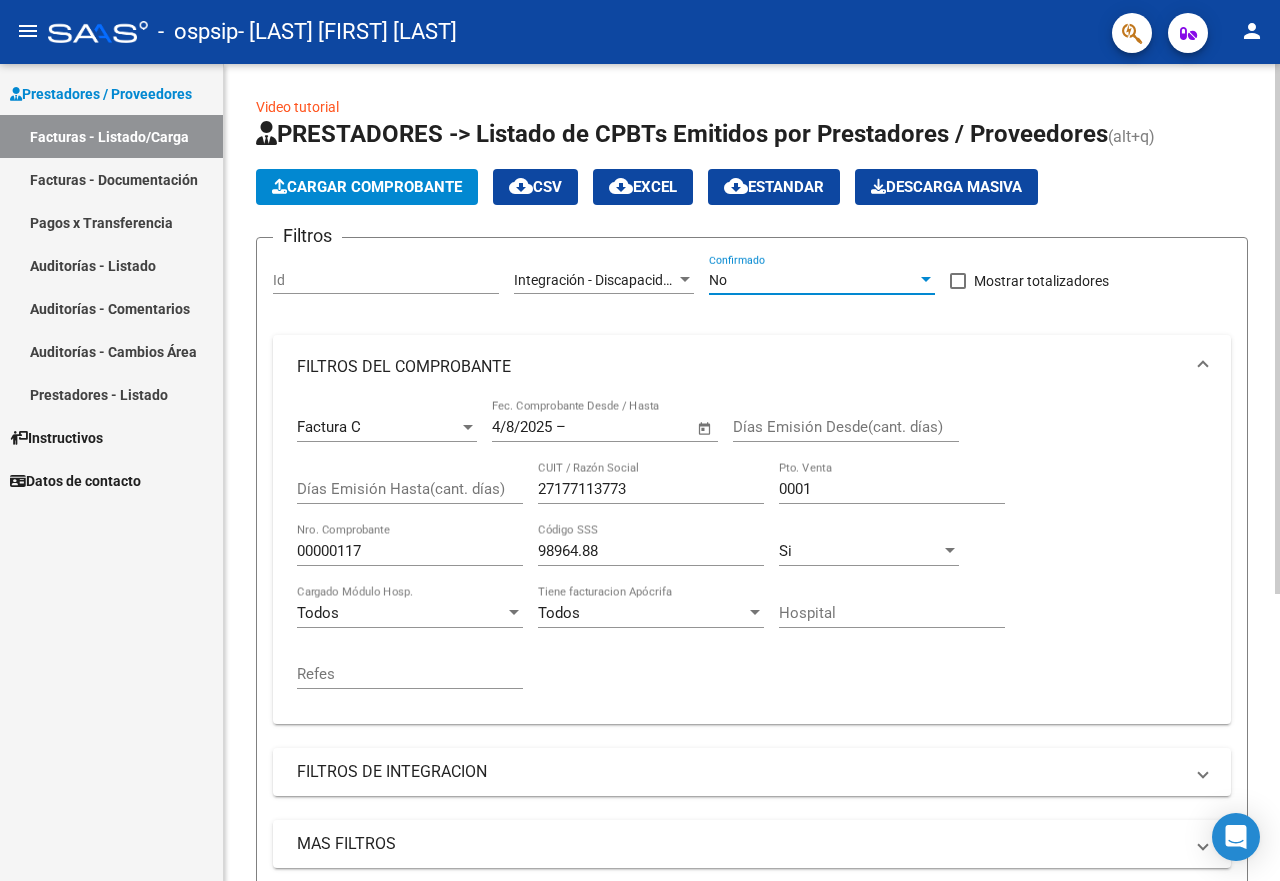 click on "No" at bounding box center (813, 280) 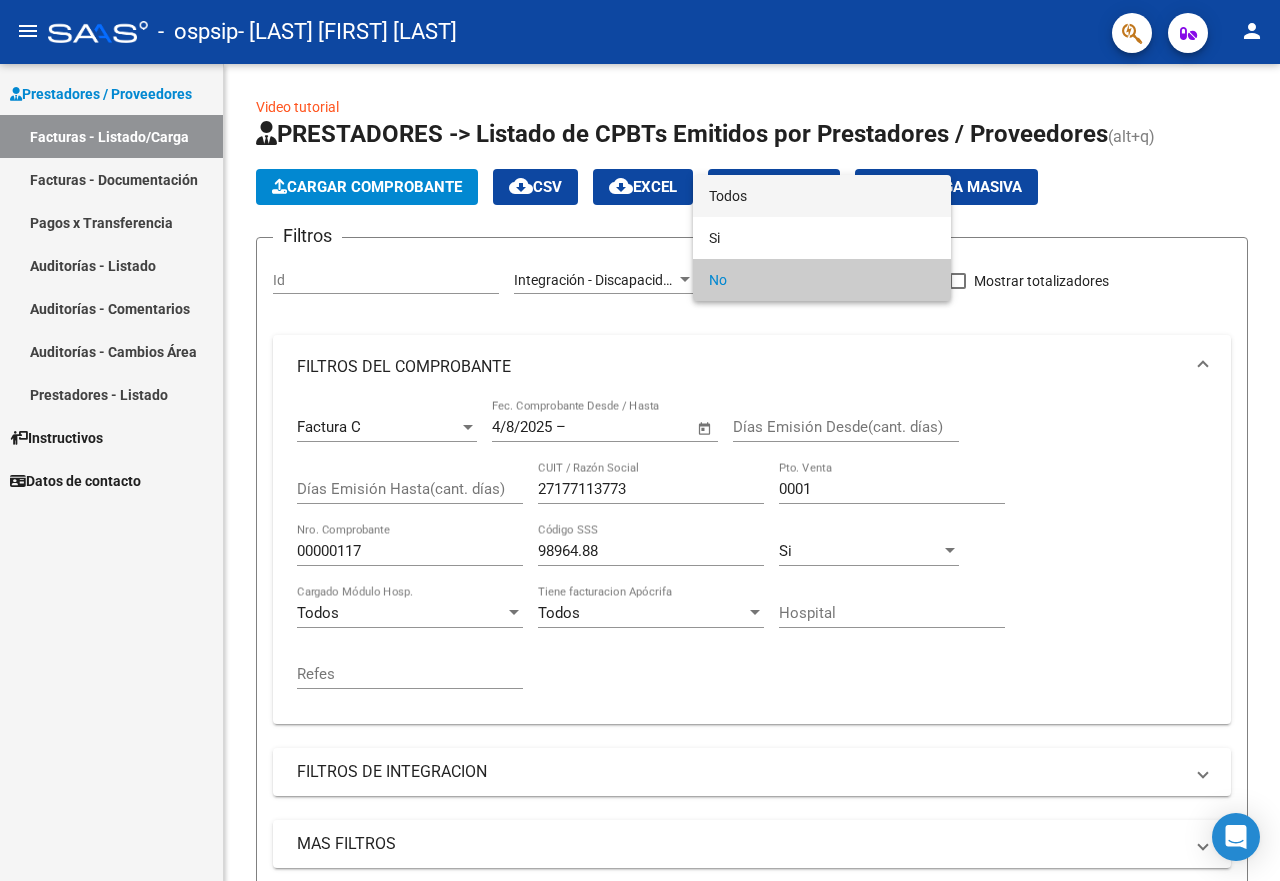click on "Todos" at bounding box center (822, 196) 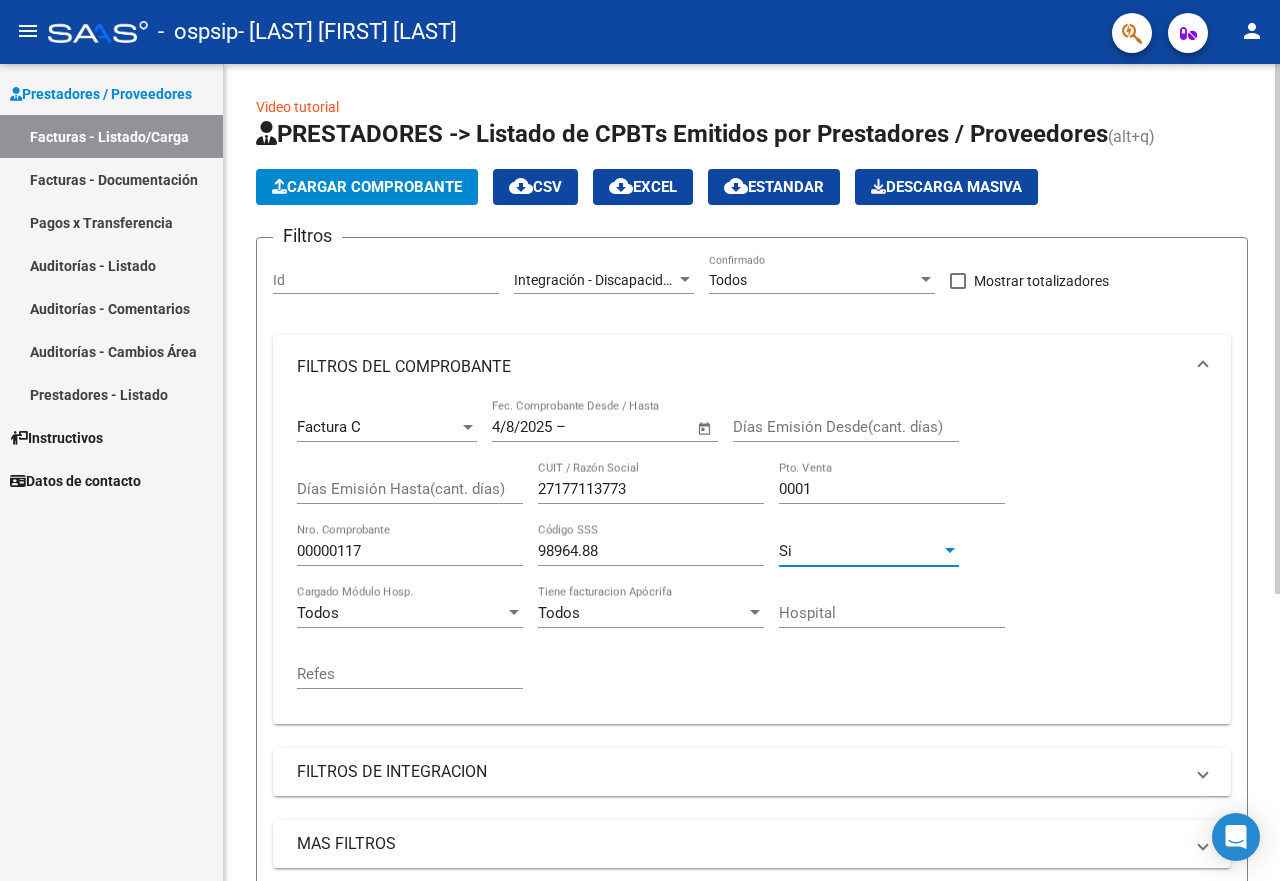 click at bounding box center (950, 550) 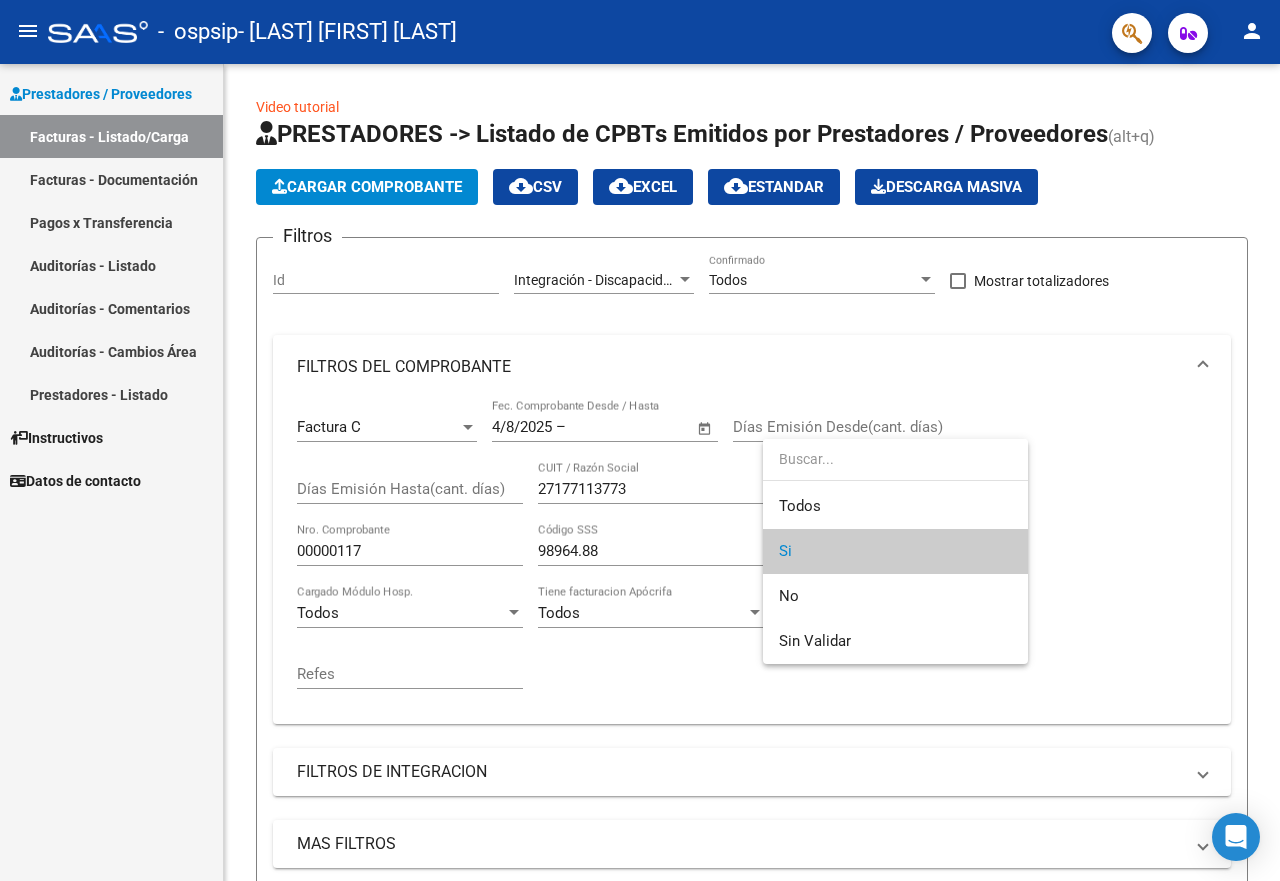 click on "Si" at bounding box center (895, 551) 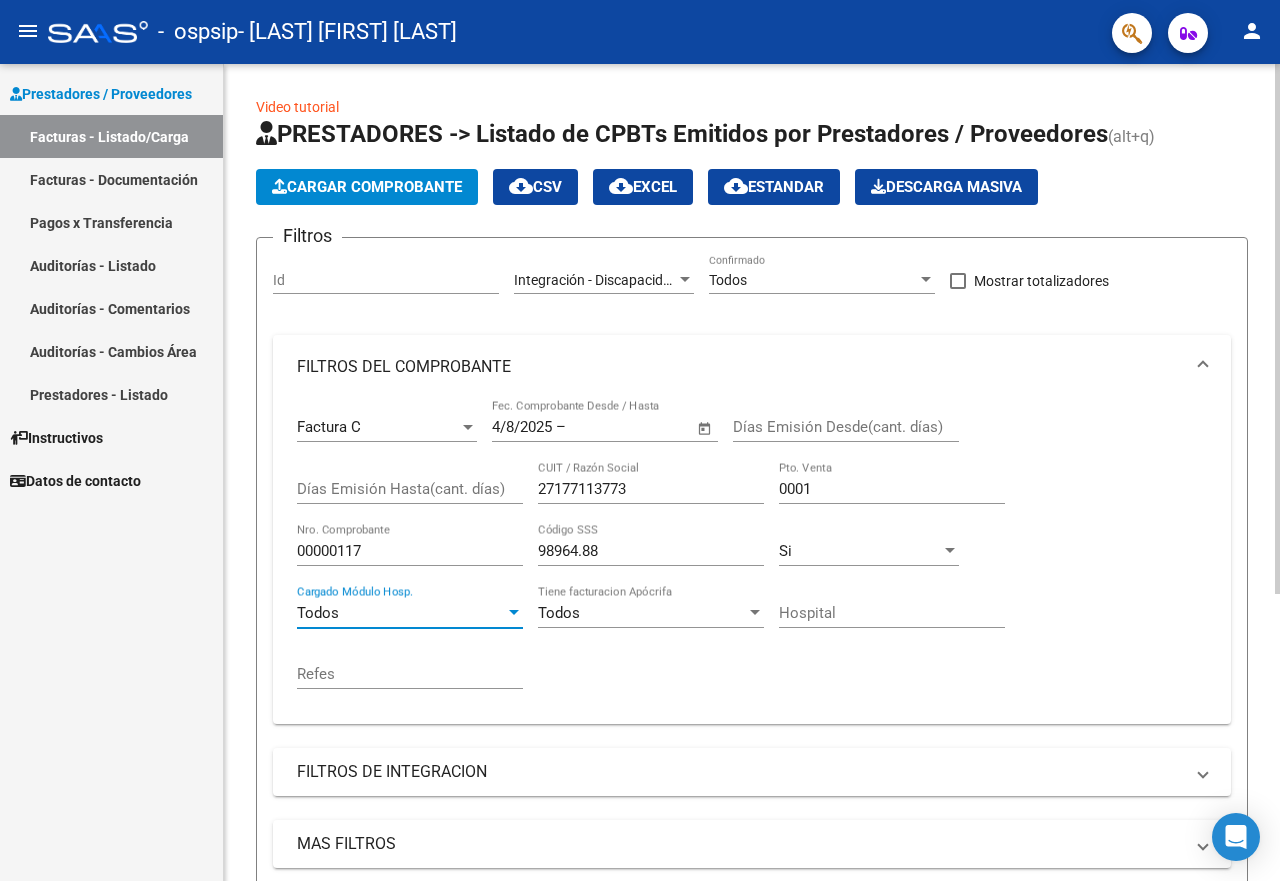 click at bounding box center [514, 612] 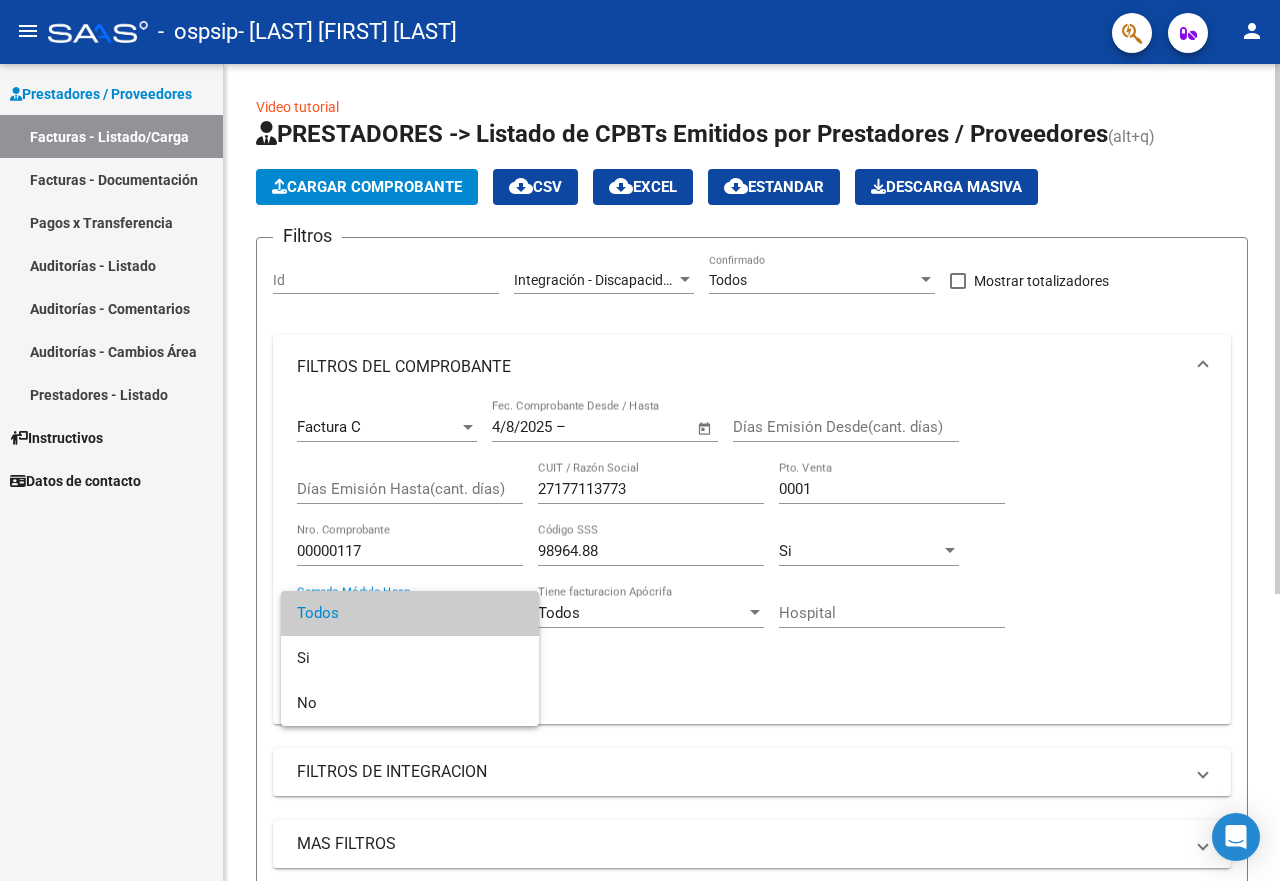 click at bounding box center [640, 440] 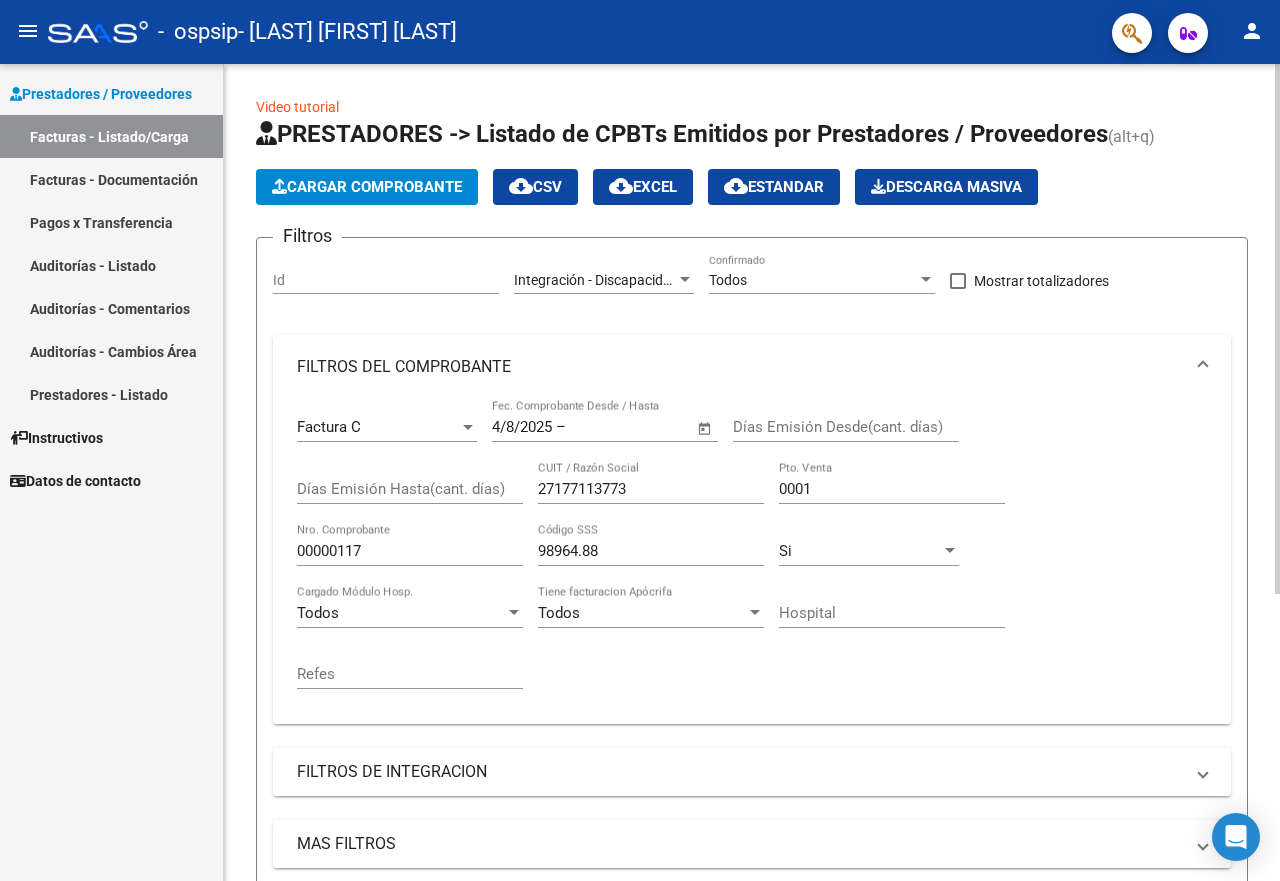 click on "Cargar Comprobante" 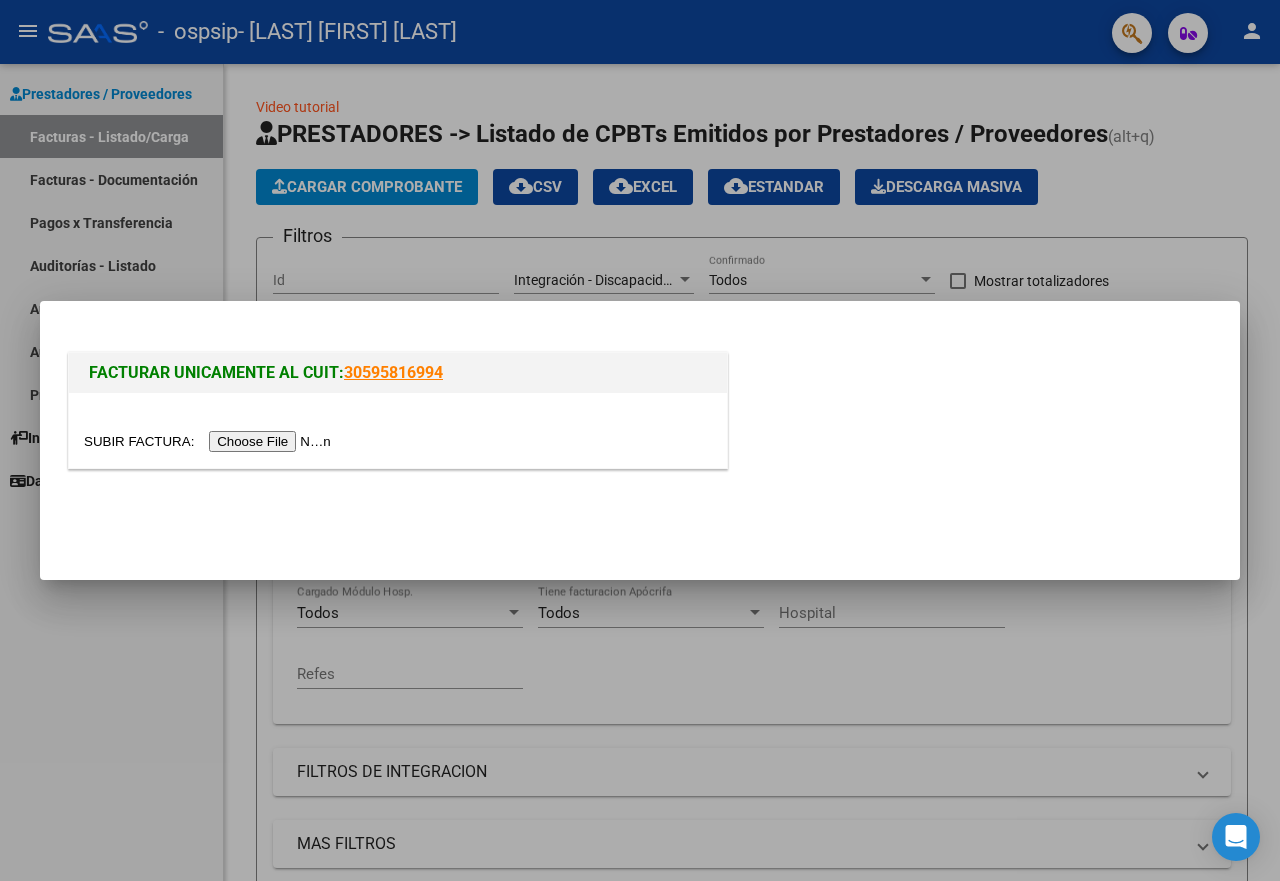 click at bounding box center [640, 440] 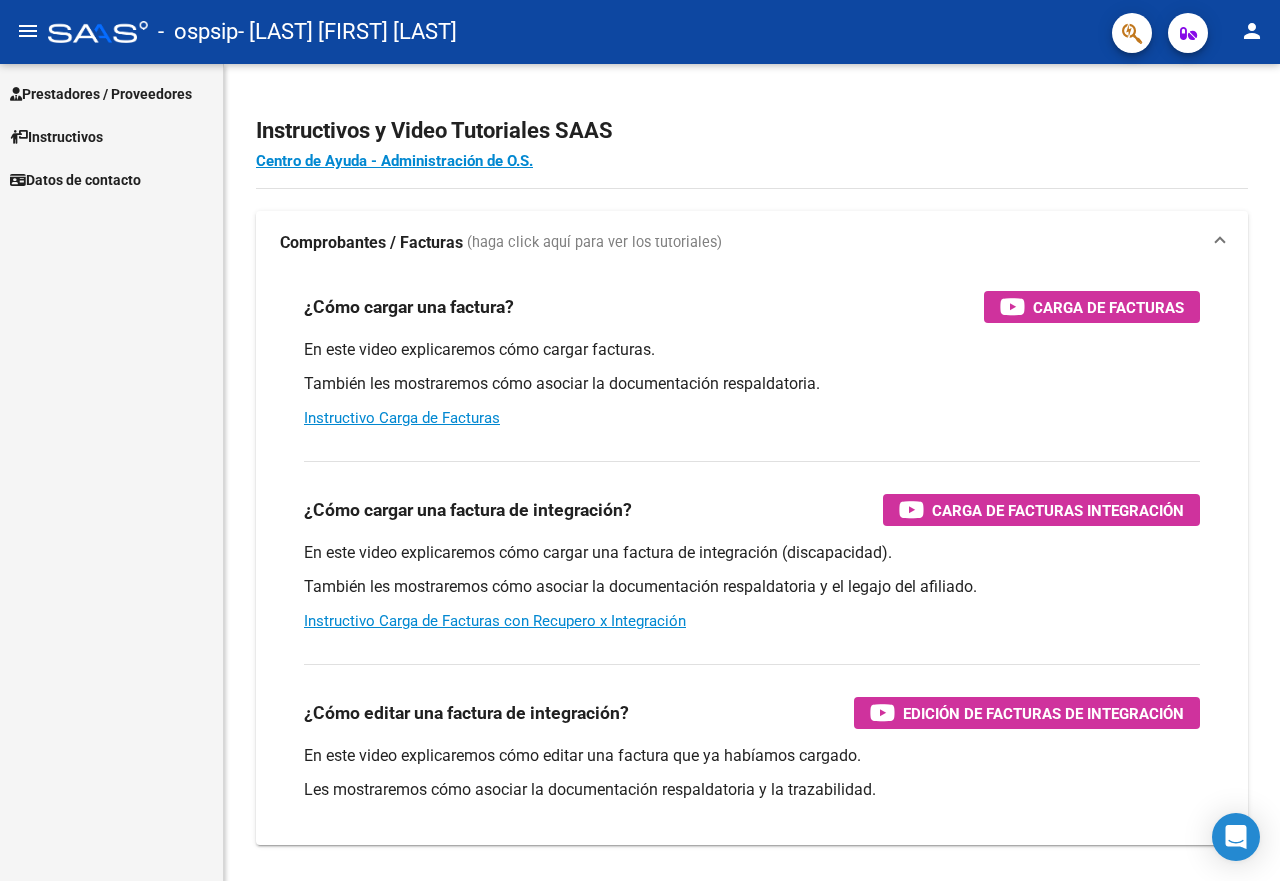 click on "Prestadores / Proveedores" at bounding box center (101, 94) 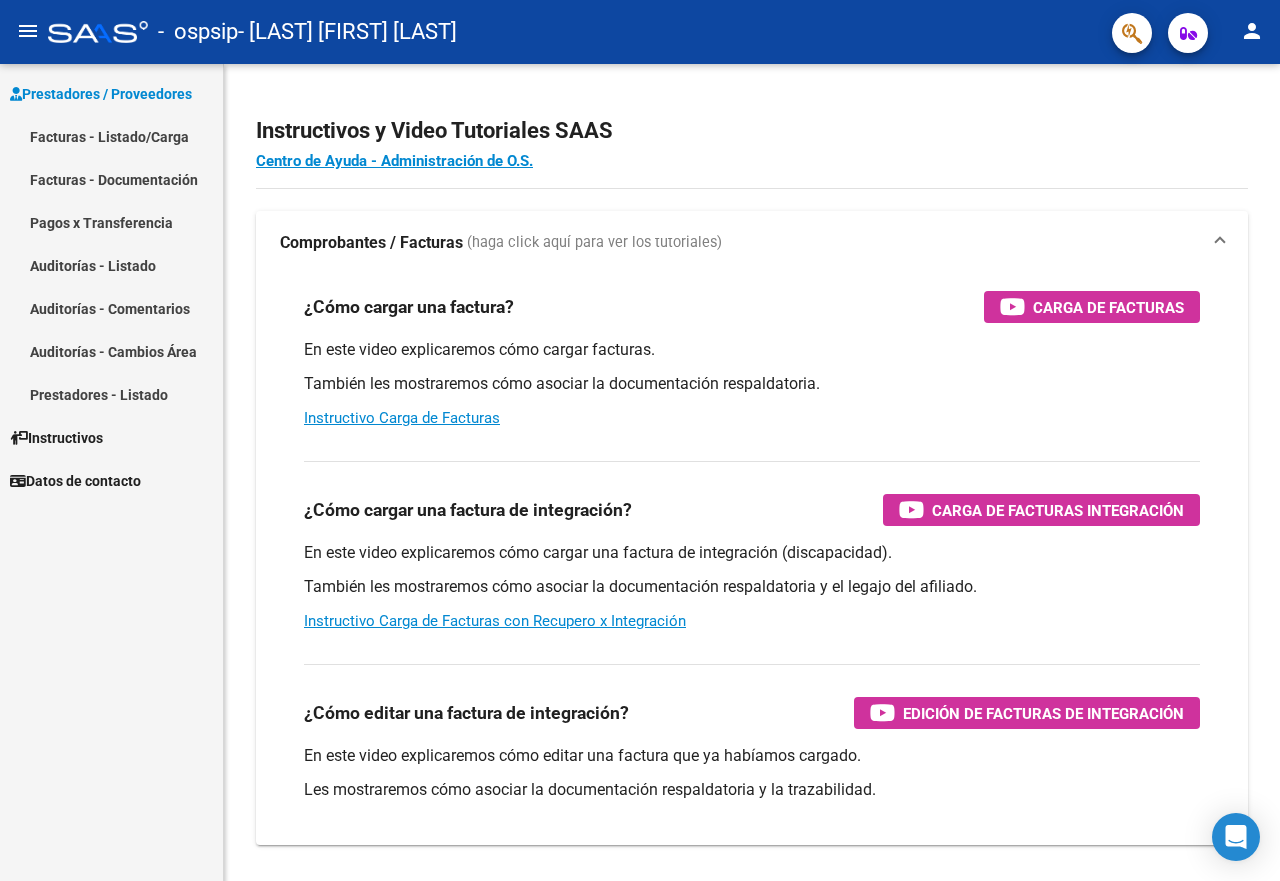 click on "Facturas - Listado/Carga" at bounding box center [111, 136] 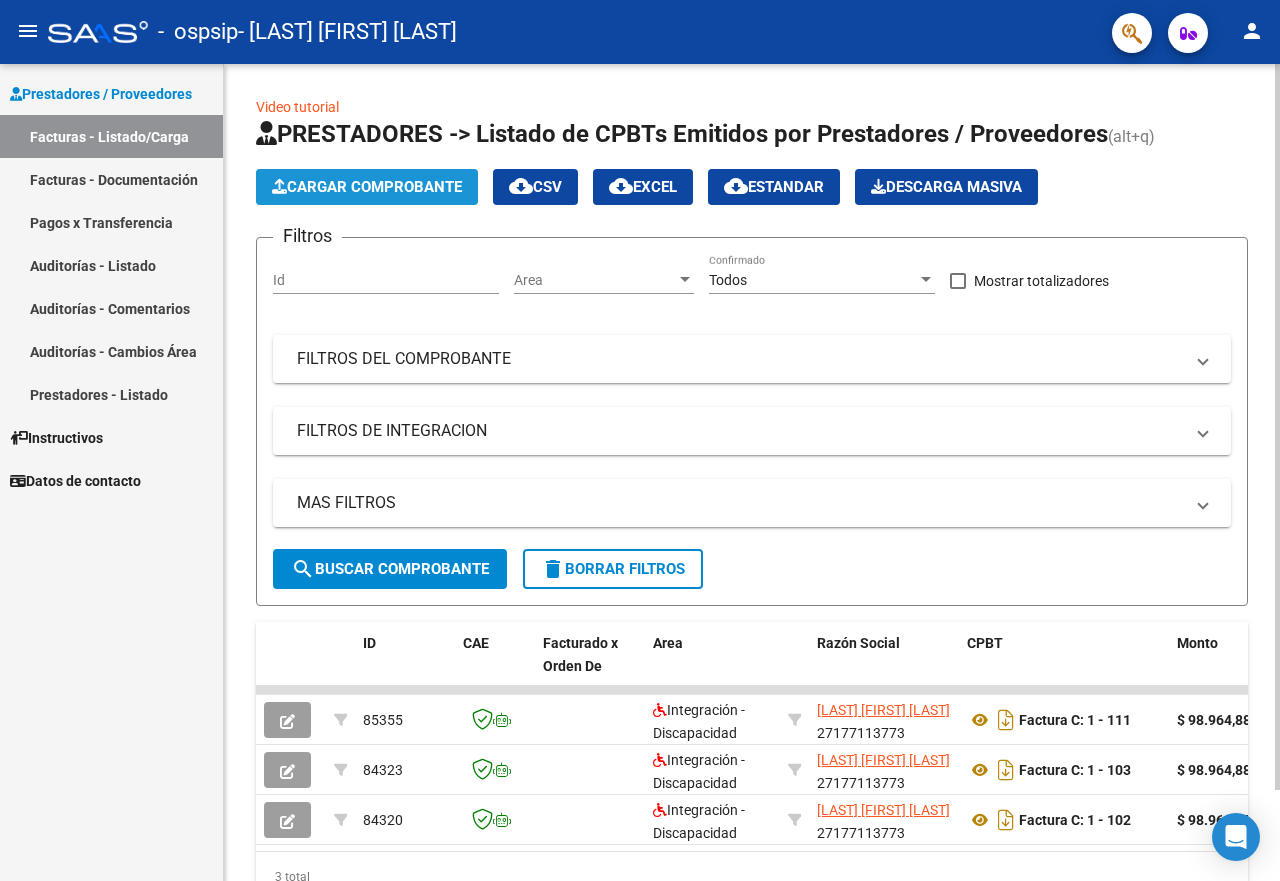 click on "Cargar Comprobante" 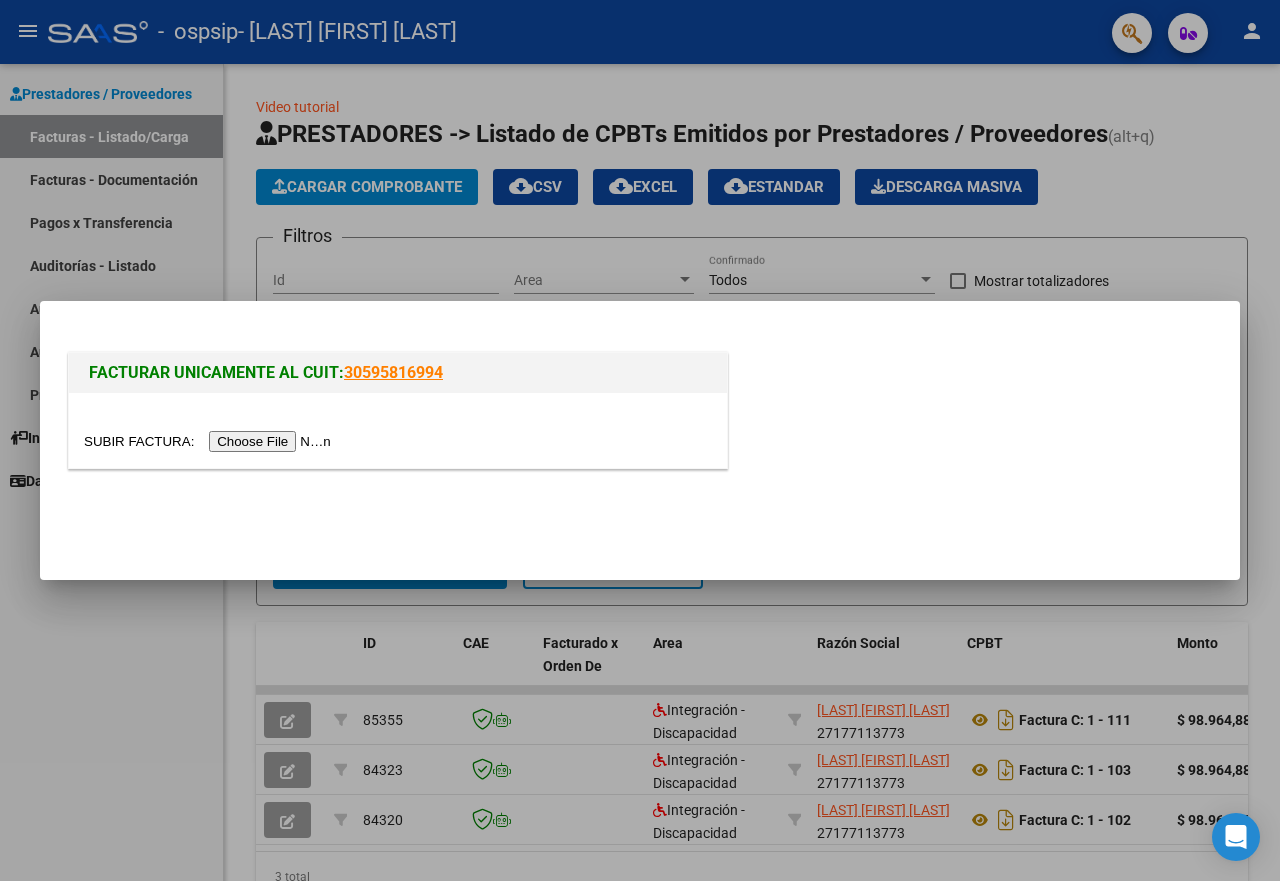 click at bounding box center [210, 441] 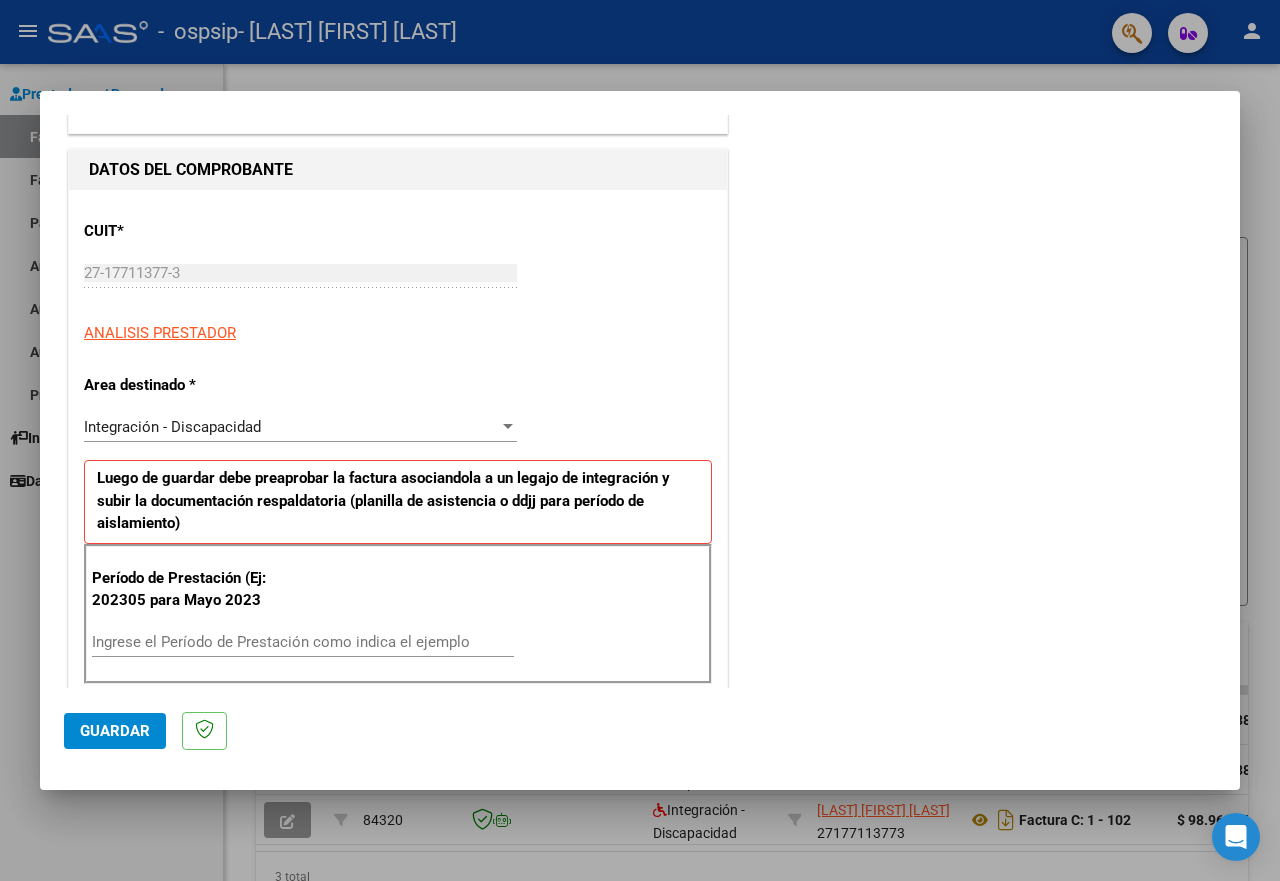 scroll, scrollTop: 210, scrollLeft: 0, axis: vertical 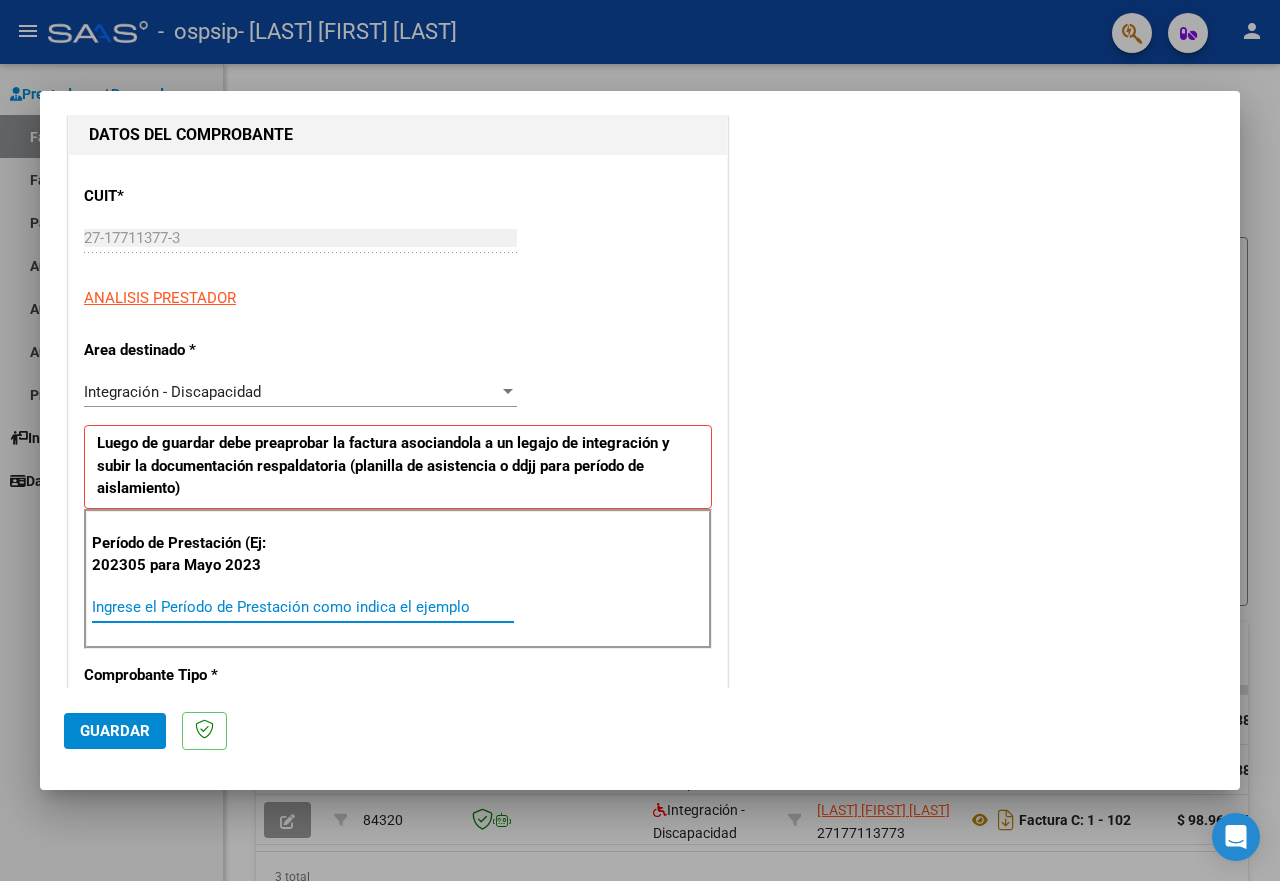 click on "Ingrese el Período de Prestación como indica el ejemplo" at bounding box center (303, 607) 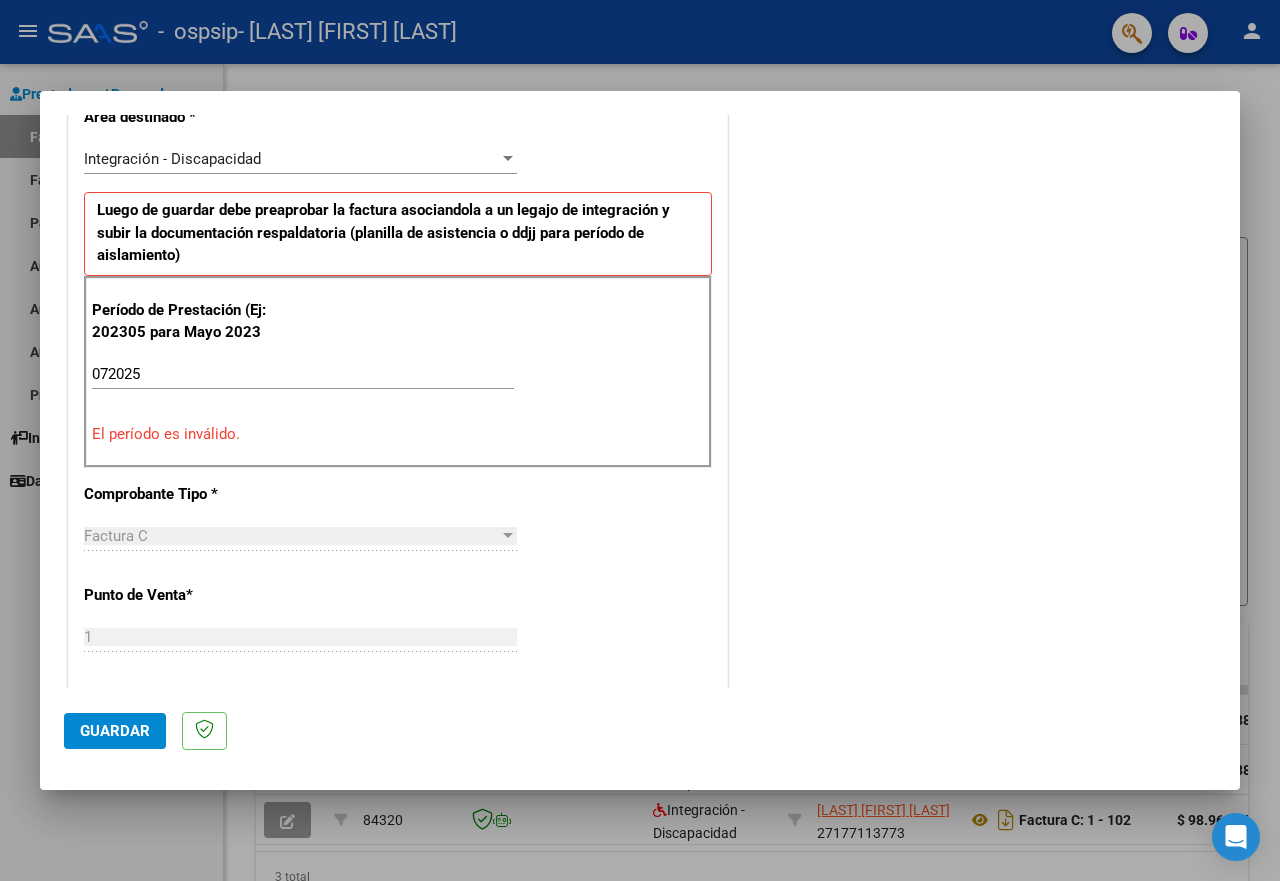 scroll, scrollTop: 476, scrollLeft: 0, axis: vertical 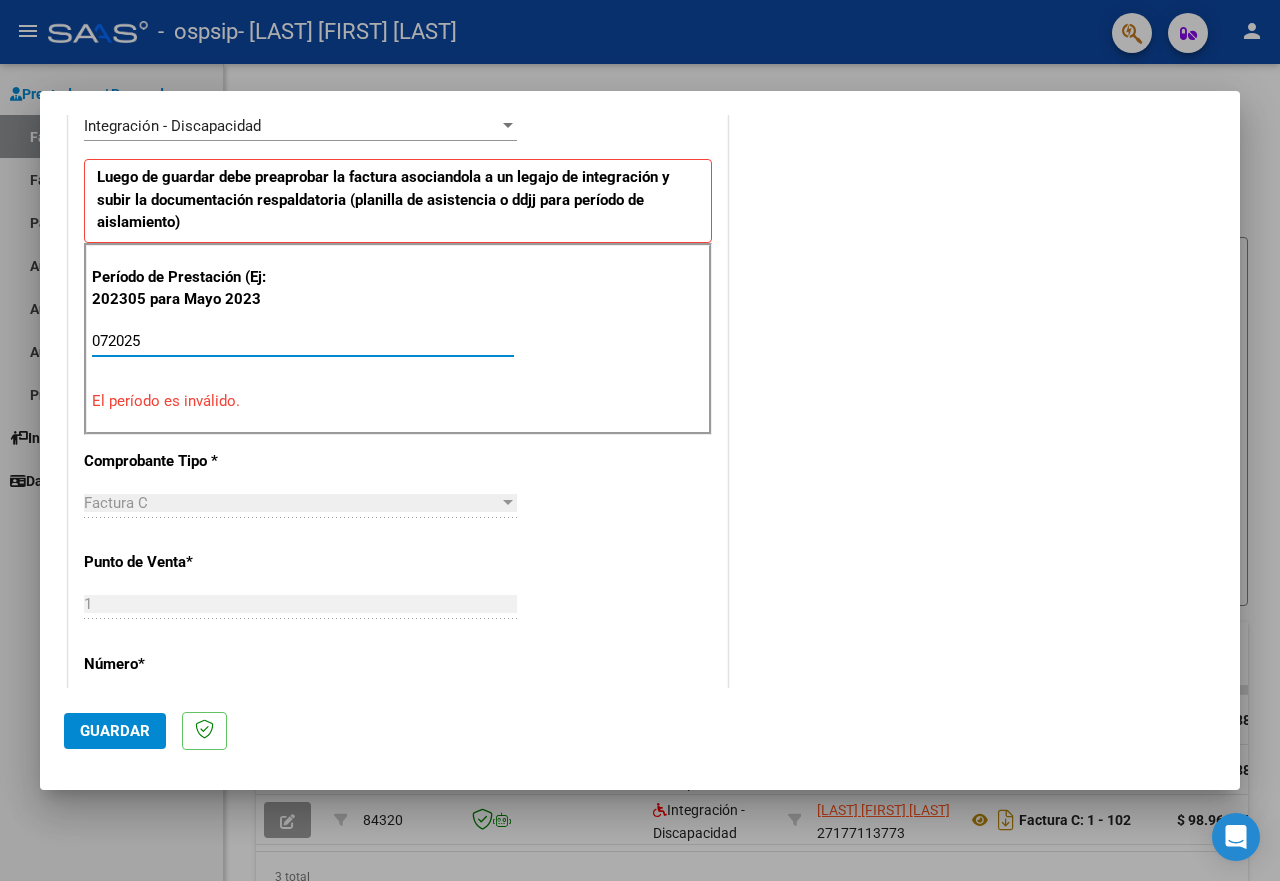 click on "072025" at bounding box center (303, 341) 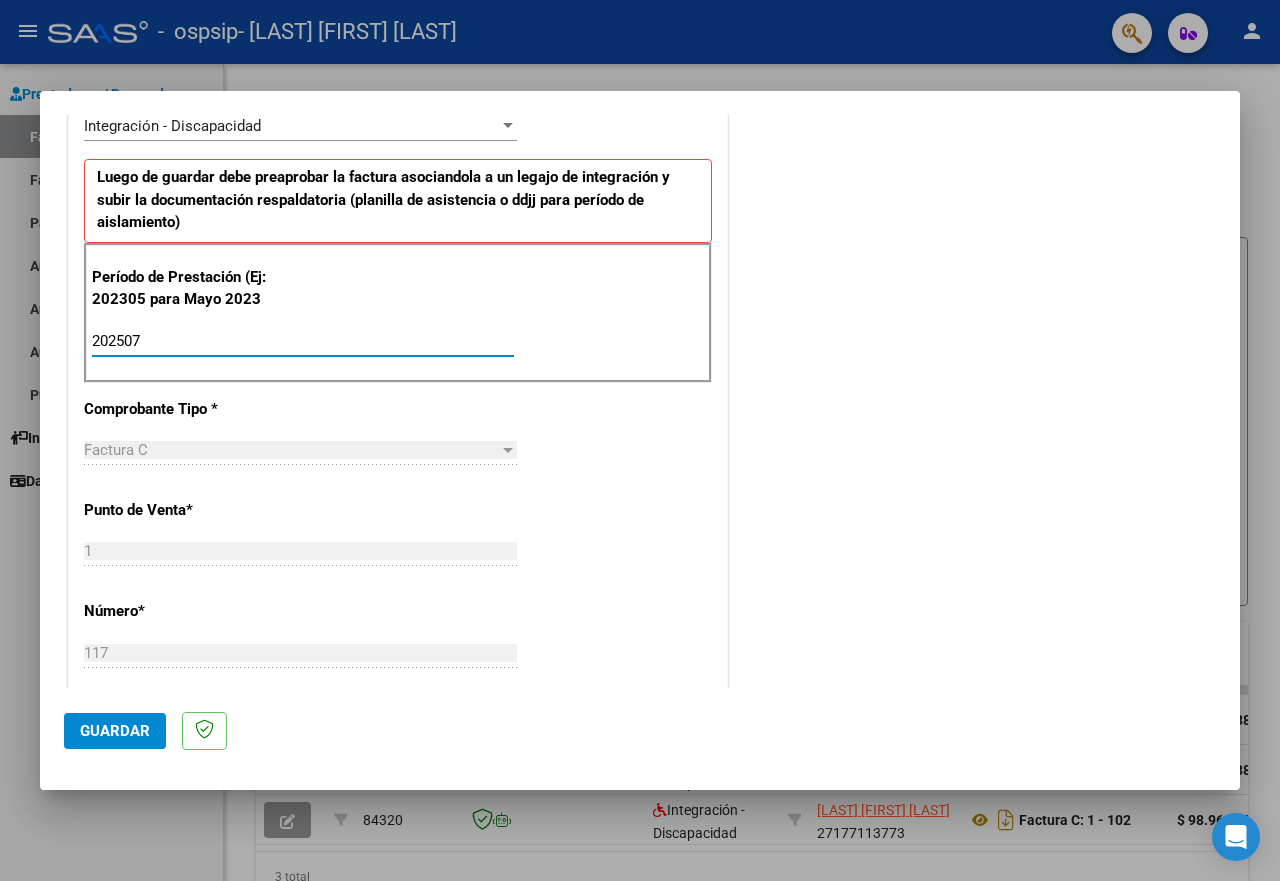 type on "202507" 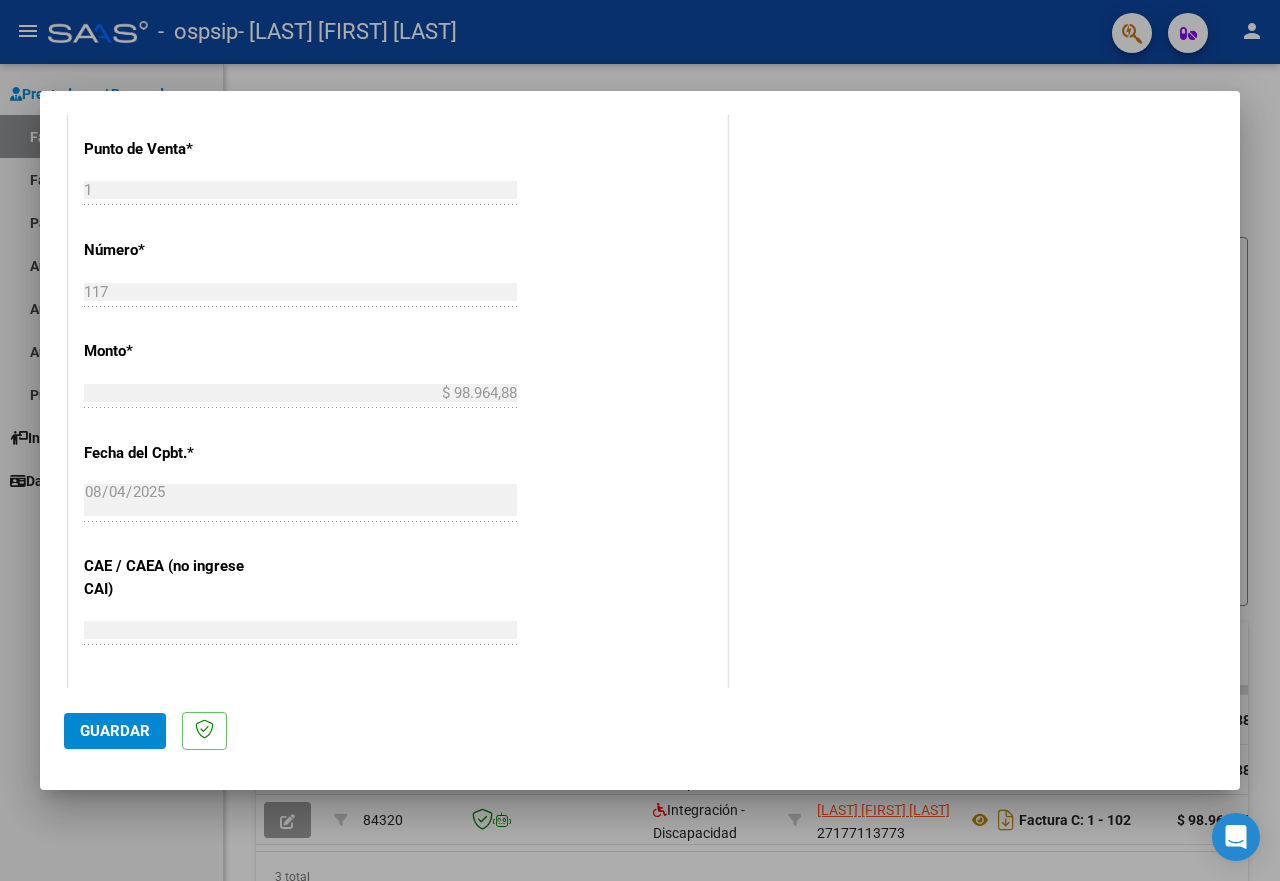 scroll, scrollTop: 841, scrollLeft: 0, axis: vertical 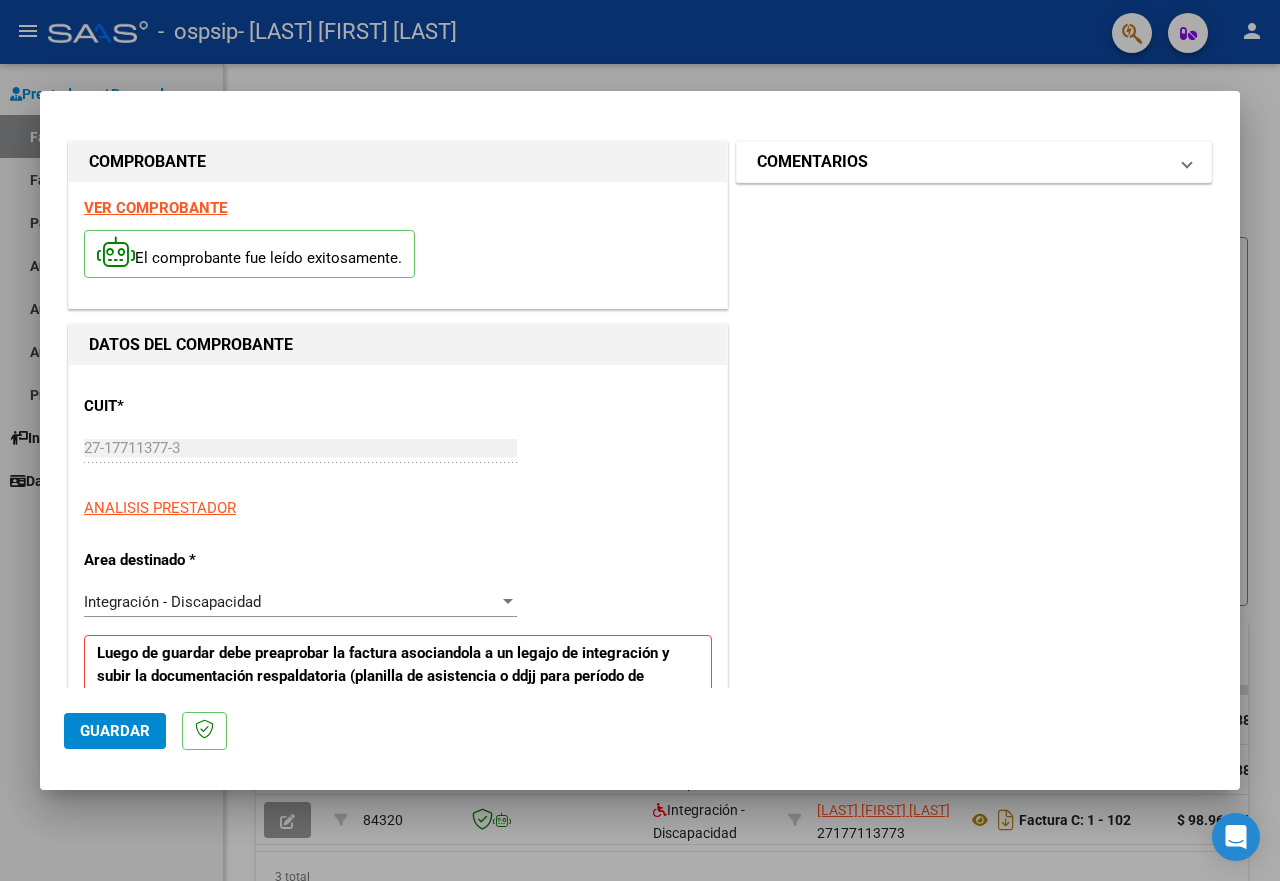 click at bounding box center (1187, 162) 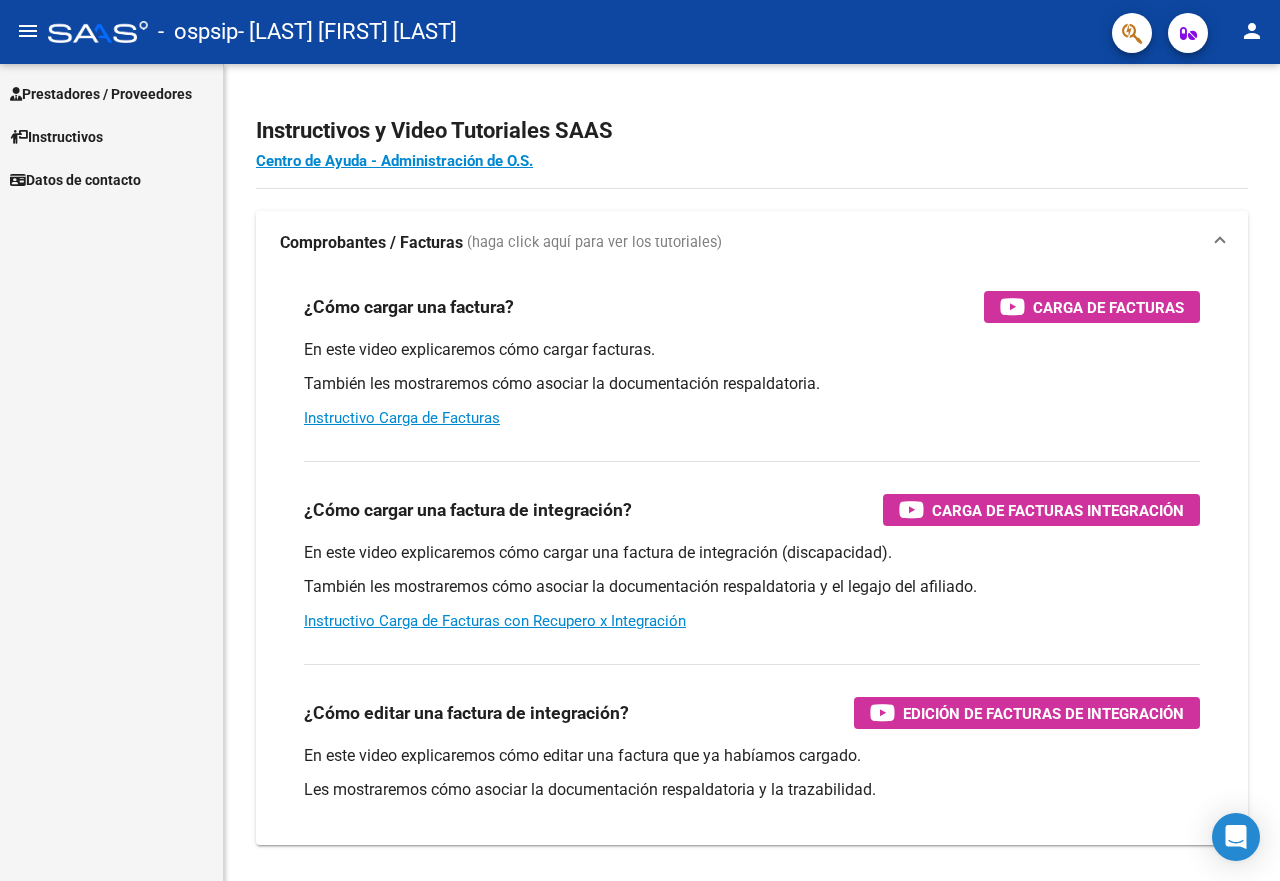 click on "Prestadores / Proveedores" at bounding box center [101, 94] 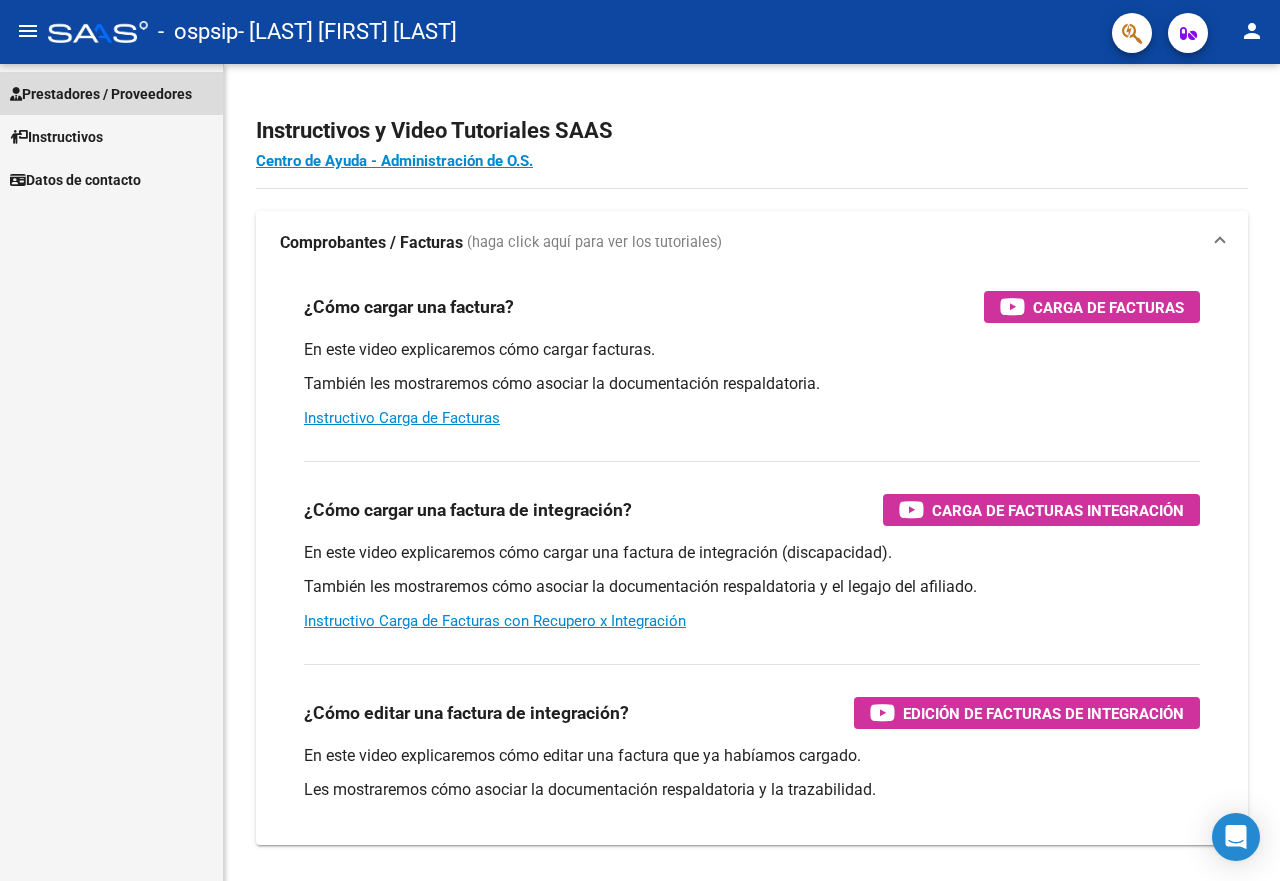 click on "Prestadores / Proveedores" at bounding box center (101, 94) 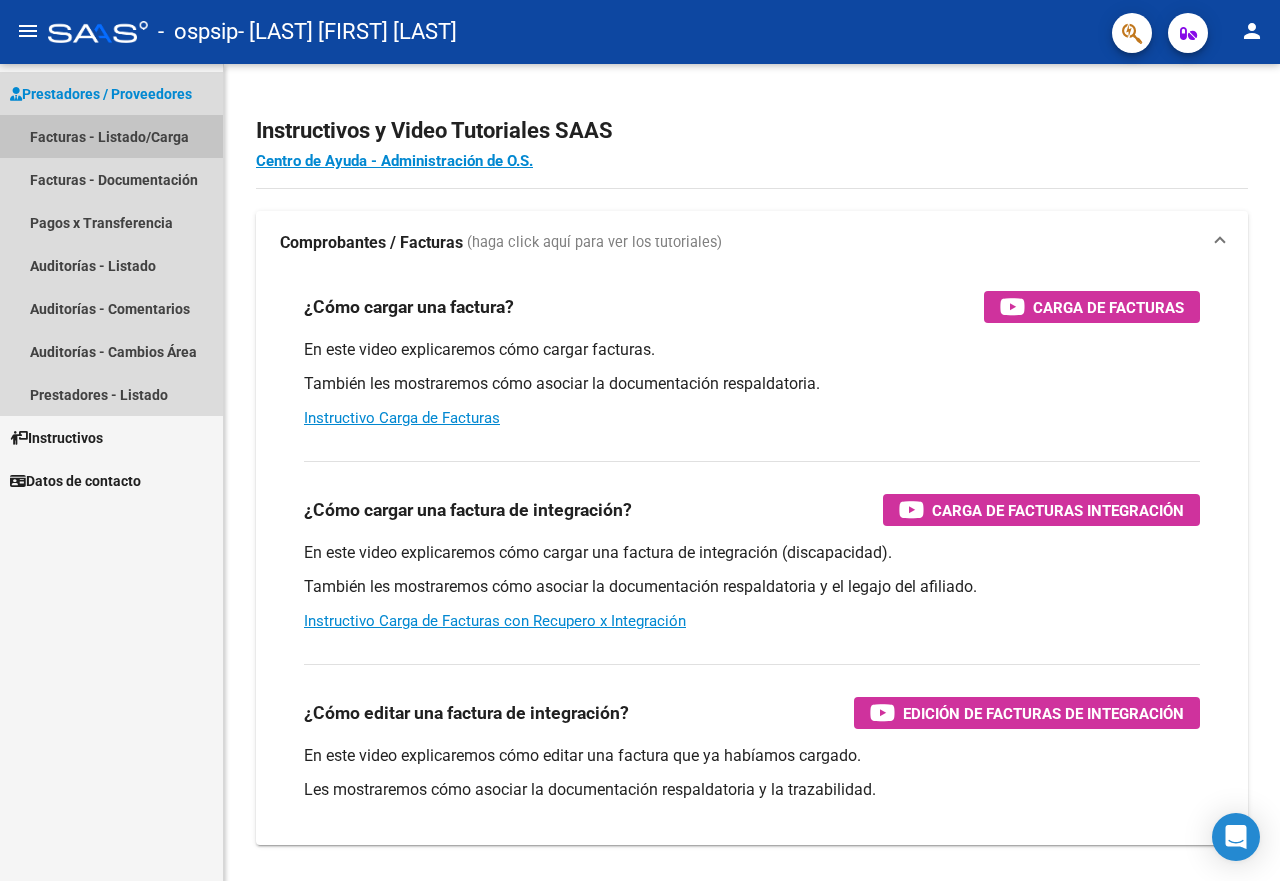 click on "Facturas - Listado/Carga" at bounding box center (111, 136) 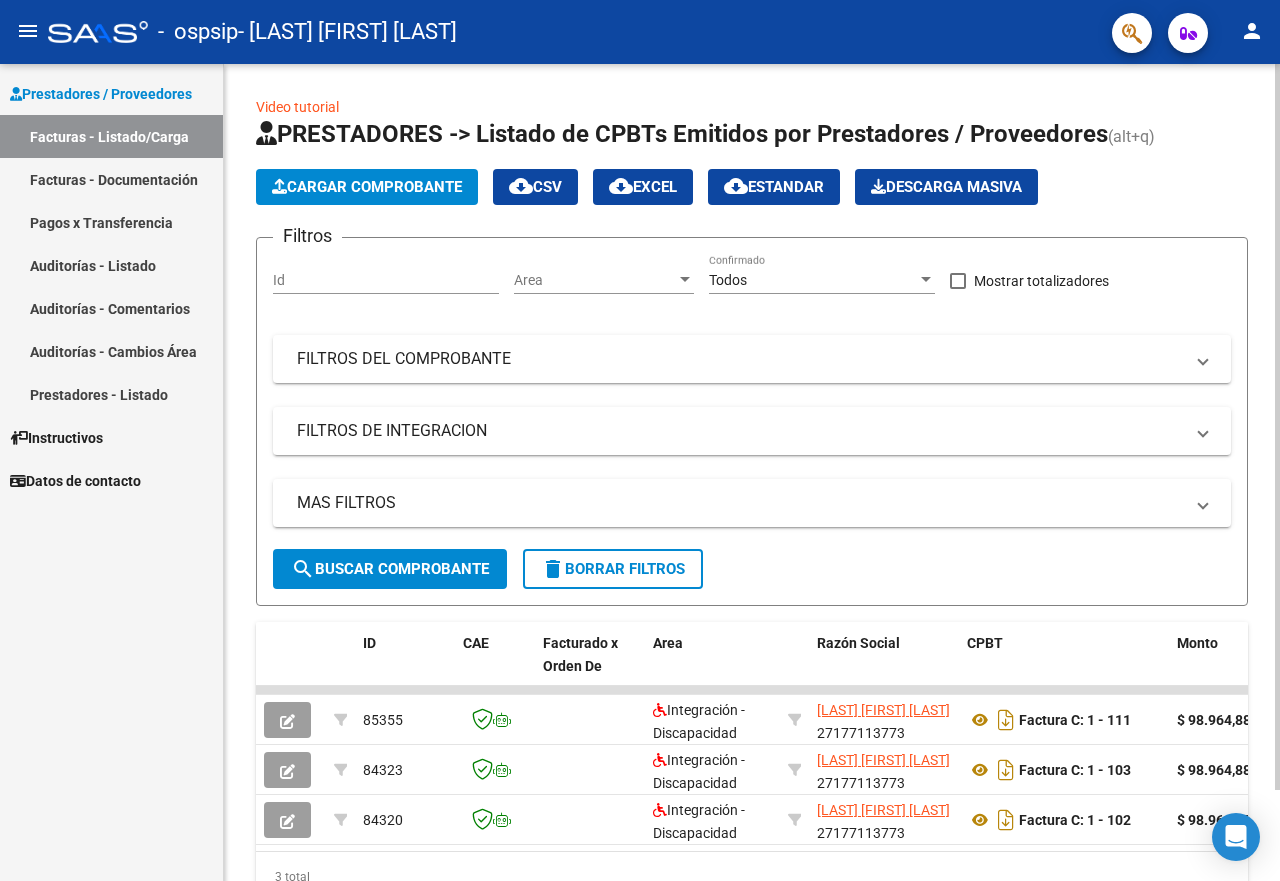 click on "Cargar Comprobante" 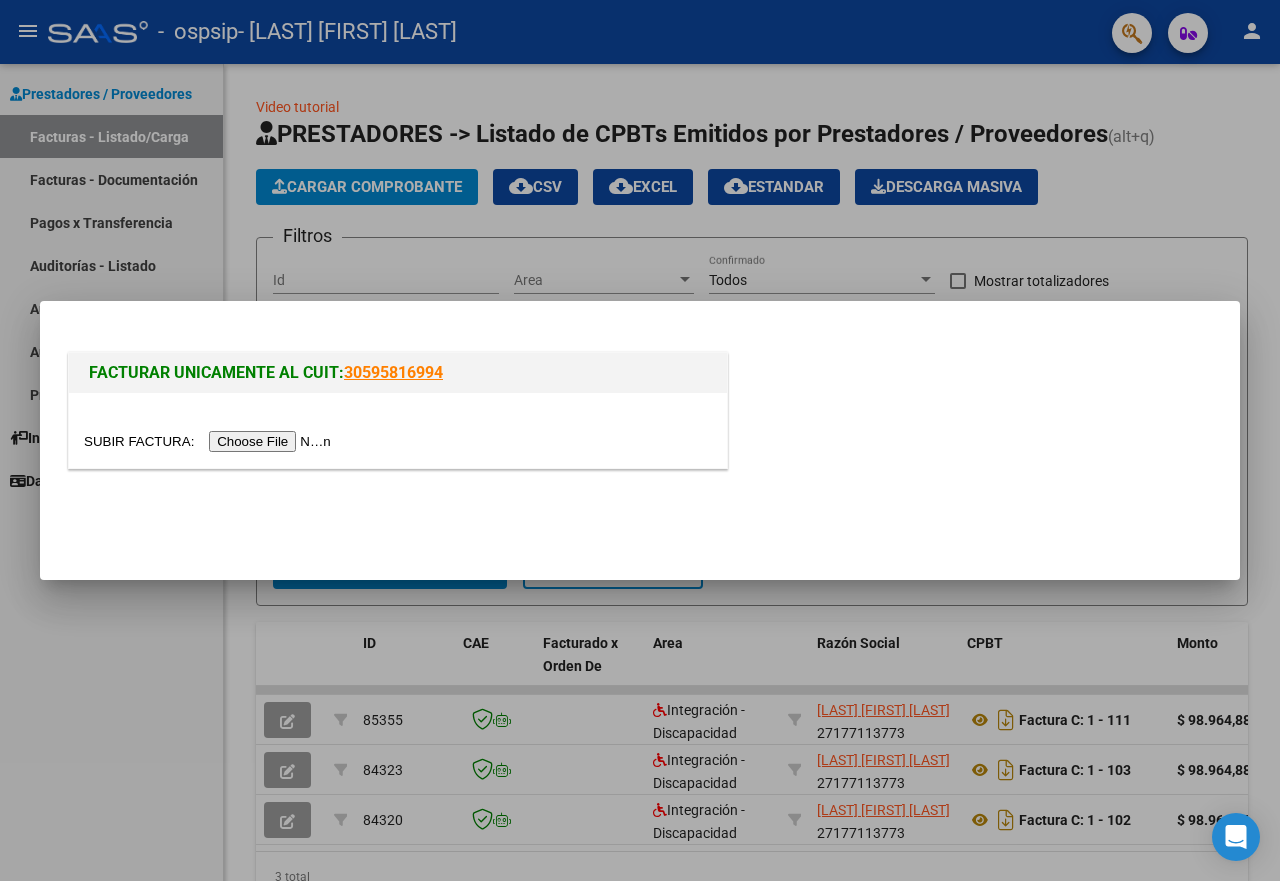 click at bounding box center (210, 441) 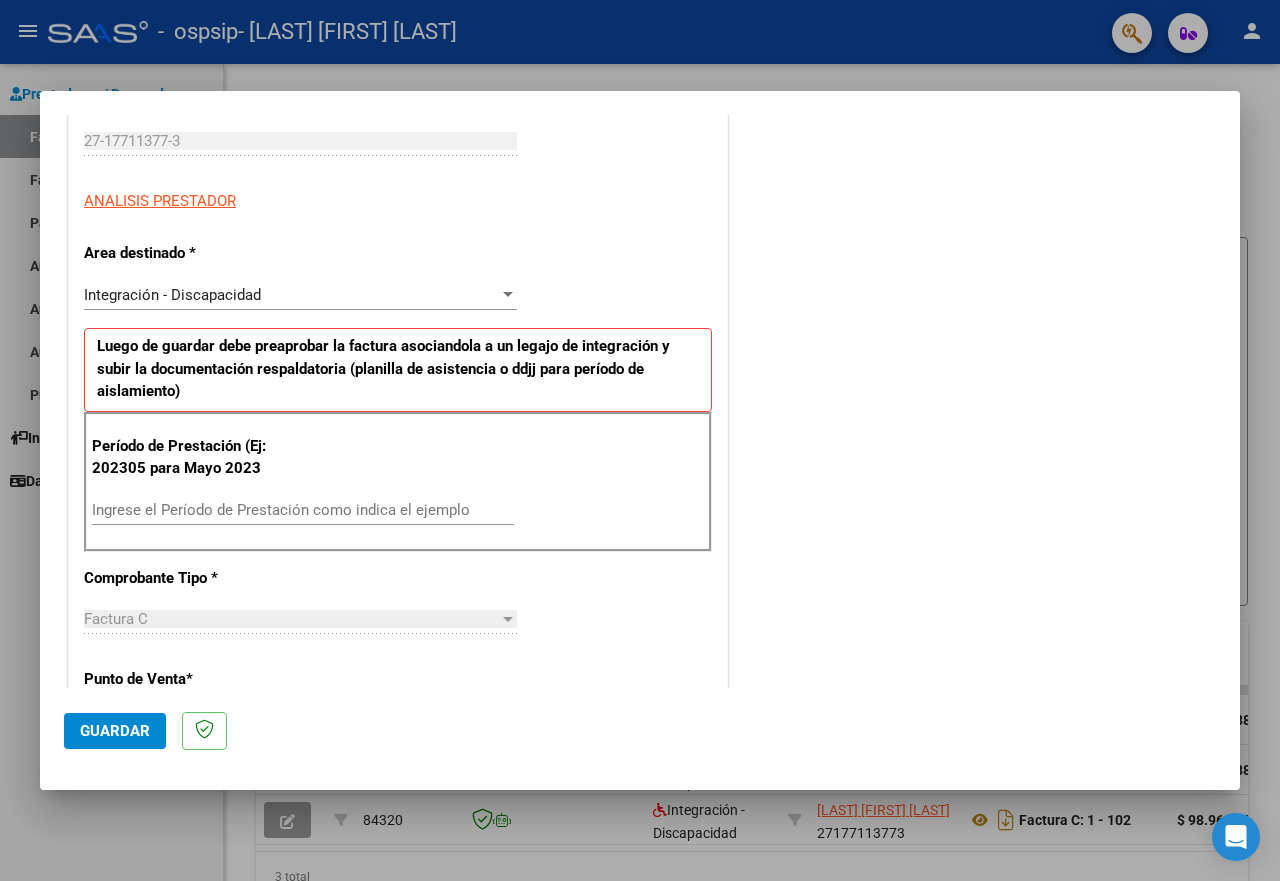 scroll, scrollTop: 323, scrollLeft: 0, axis: vertical 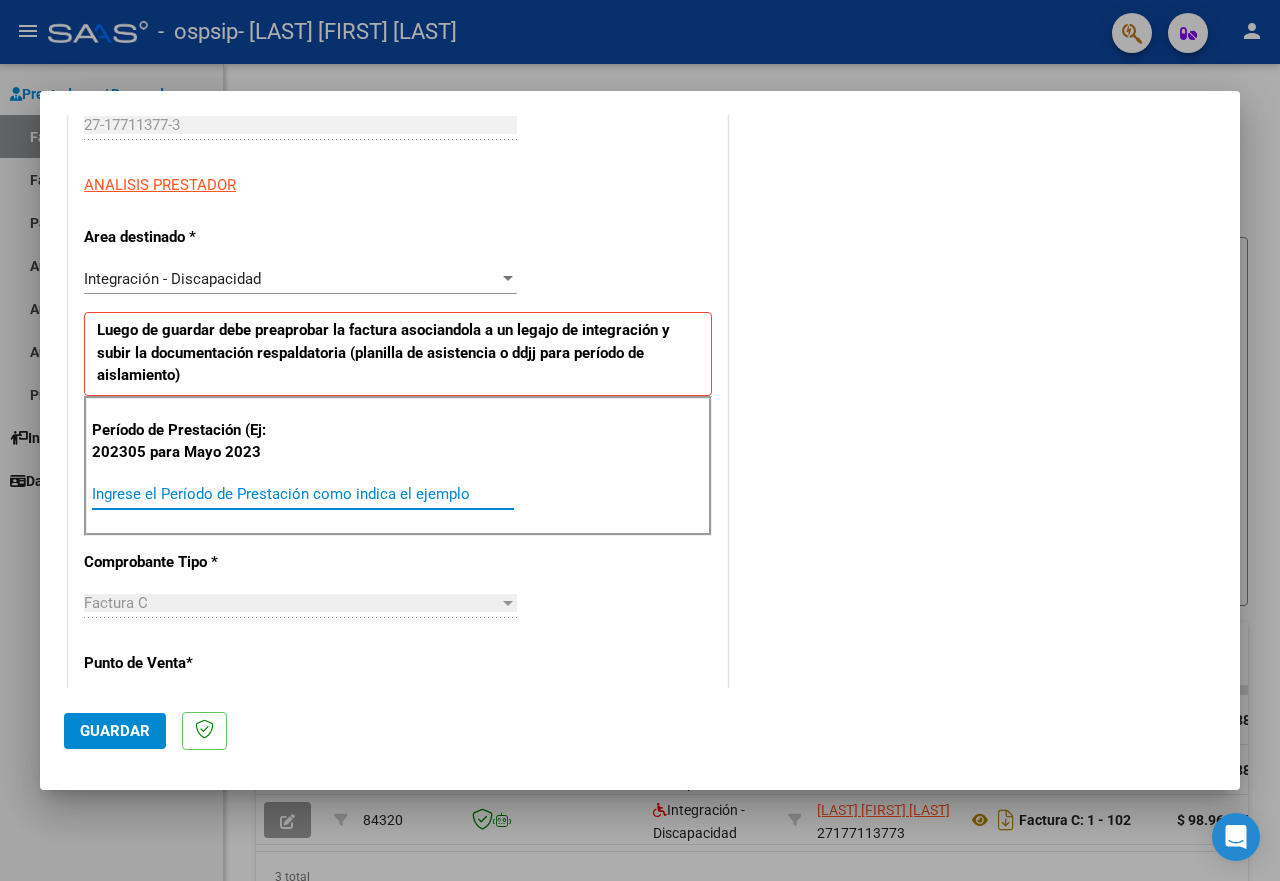 click on "Ingrese el Período de Prestación como indica el ejemplo" at bounding box center (303, 494) 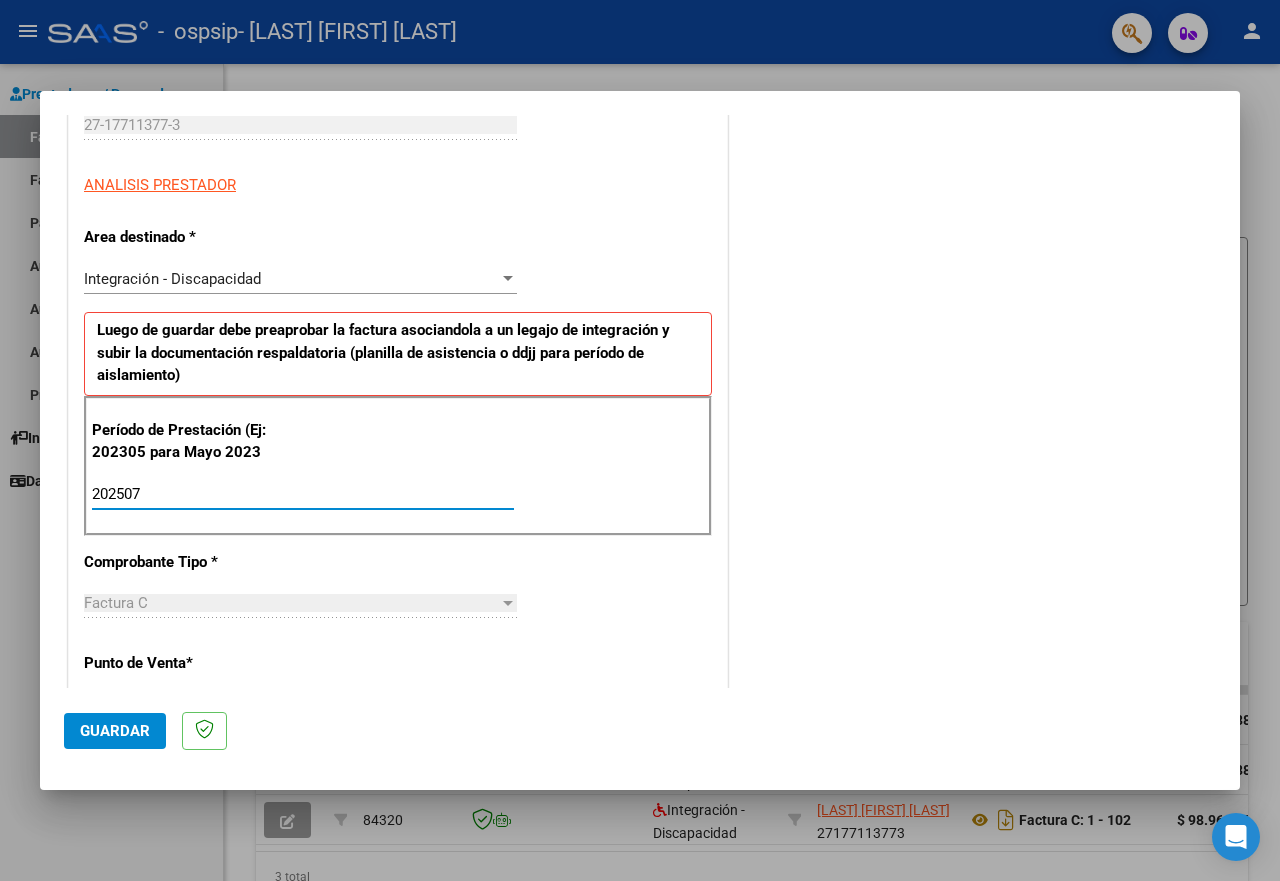 type on "202507" 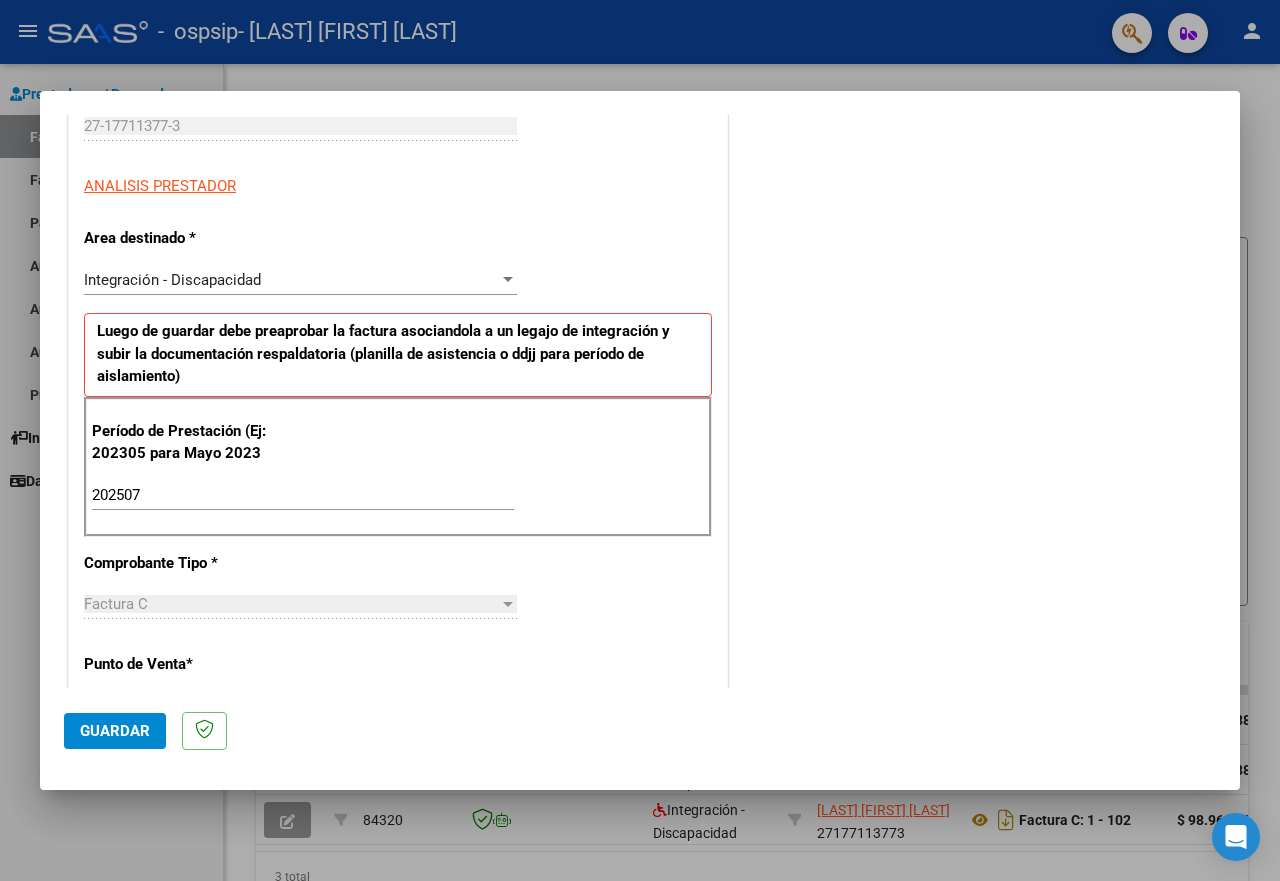 scroll, scrollTop: 323, scrollLeft: 0, axis: vertical 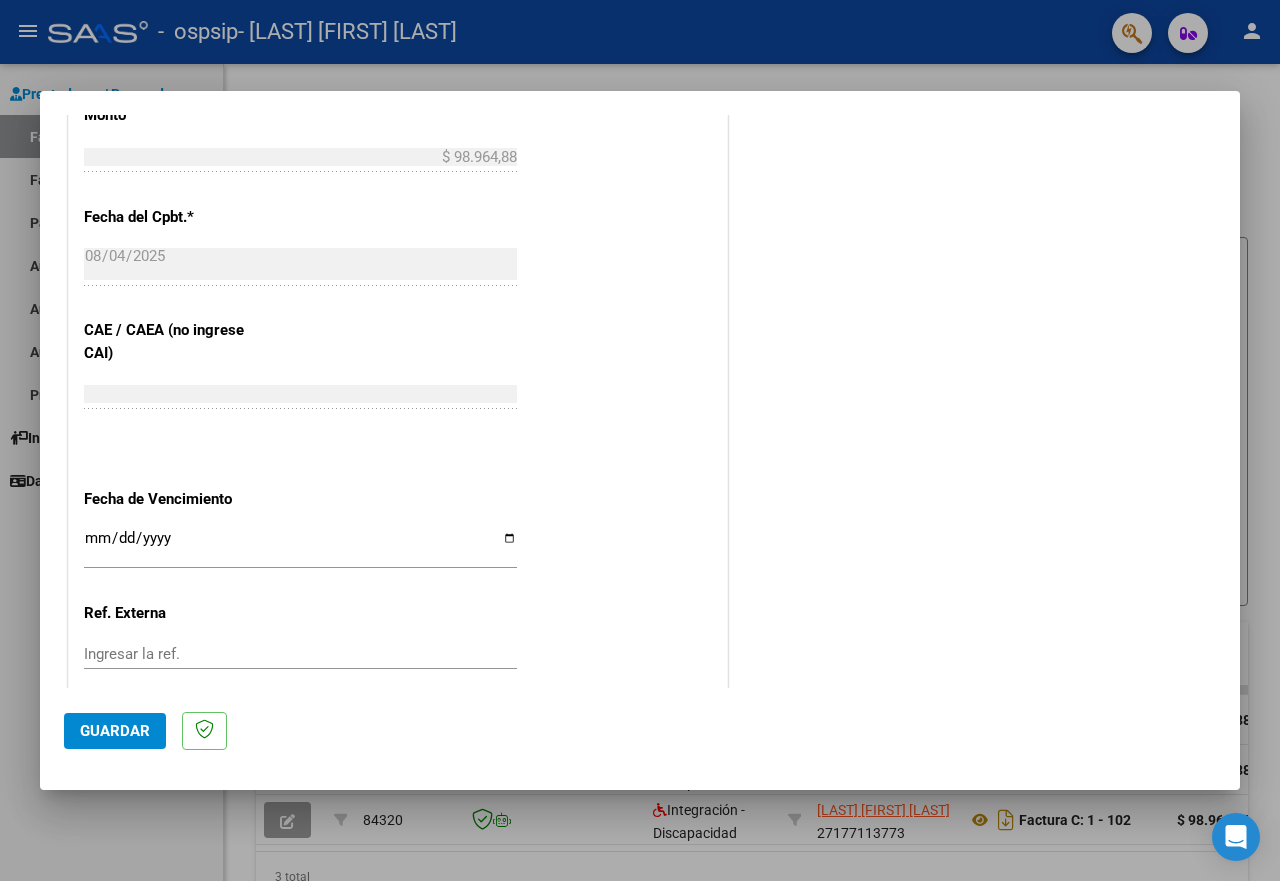 click on "Ingresar la fecha" at bounding box center [300, 546] 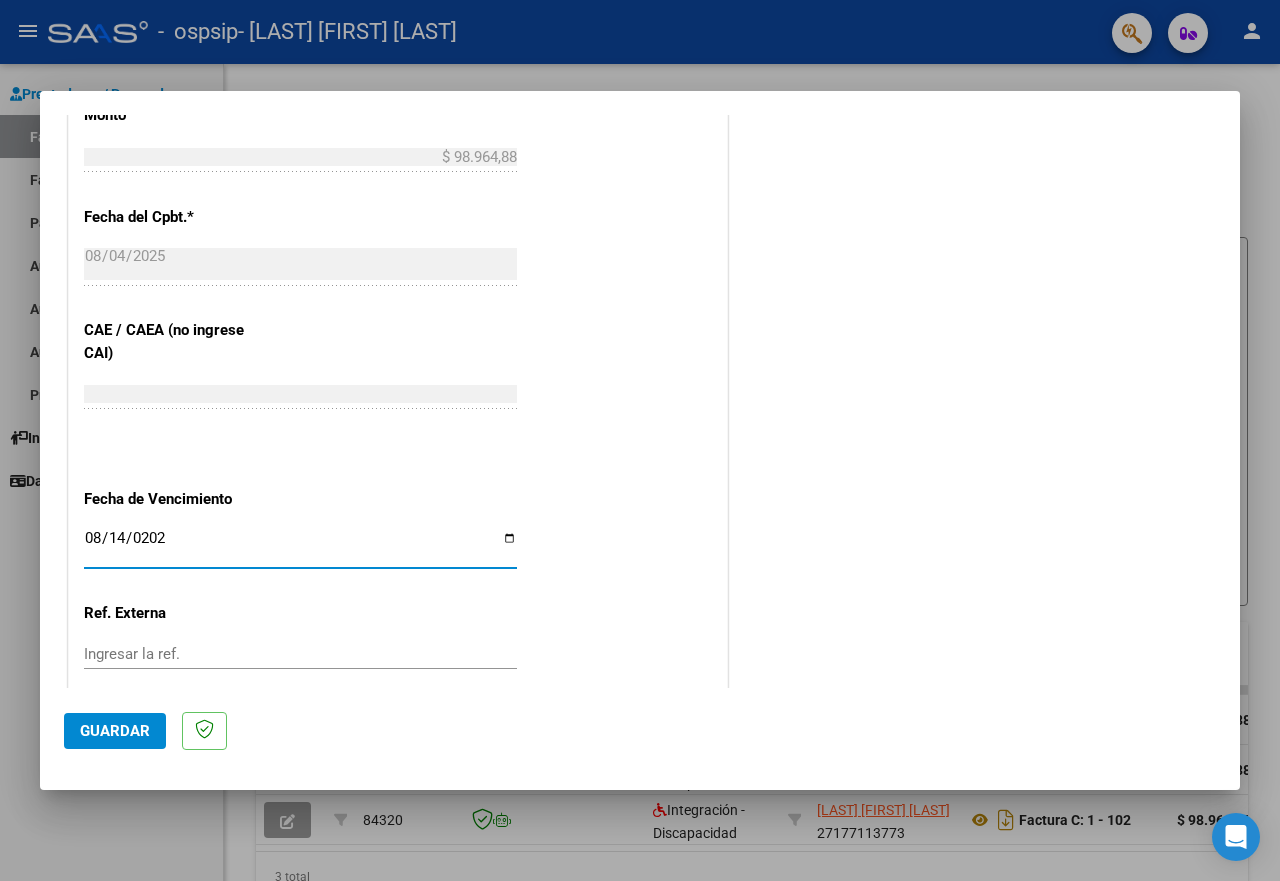 type on "2025-08-14" 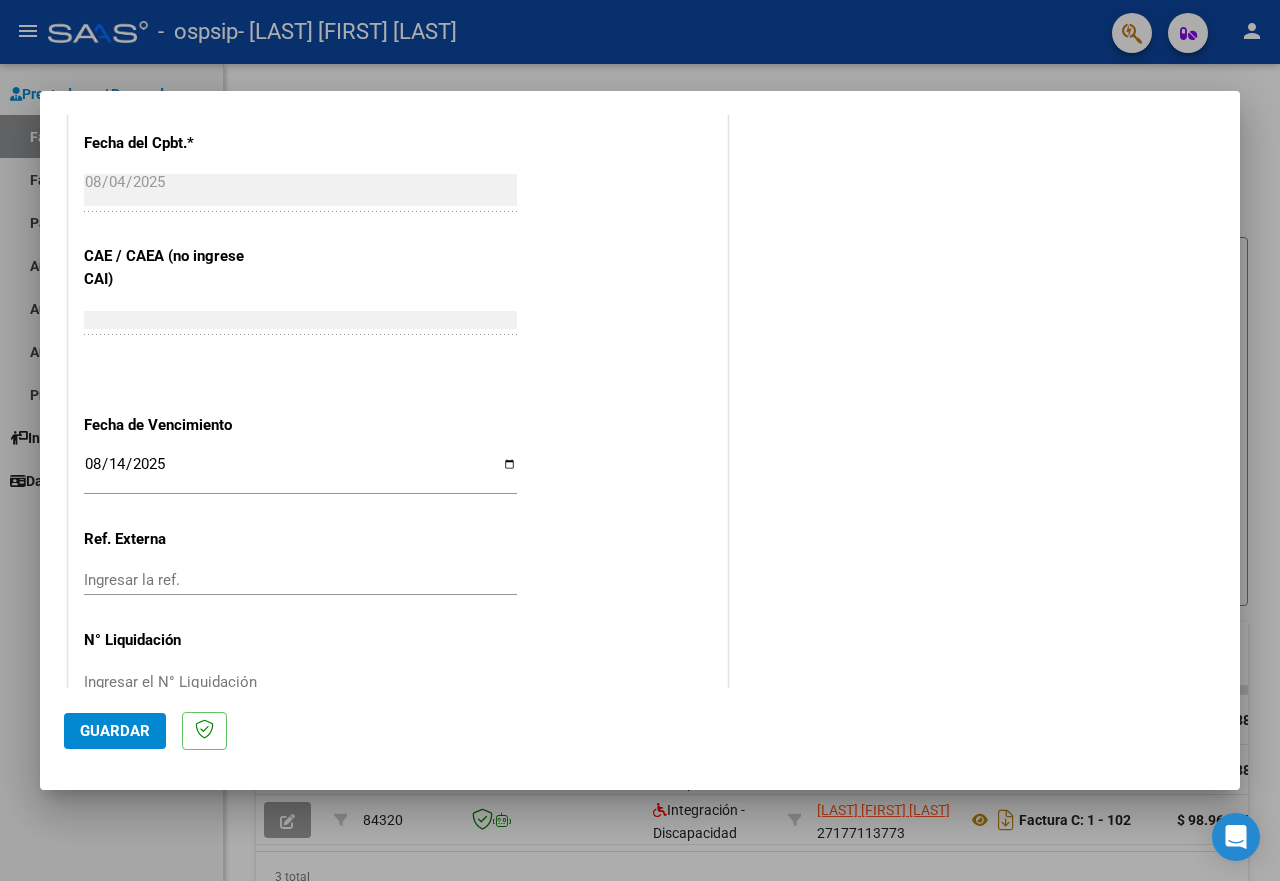 scroll, scrollTop: 1169, scrollLeft: 0, axis: vertical 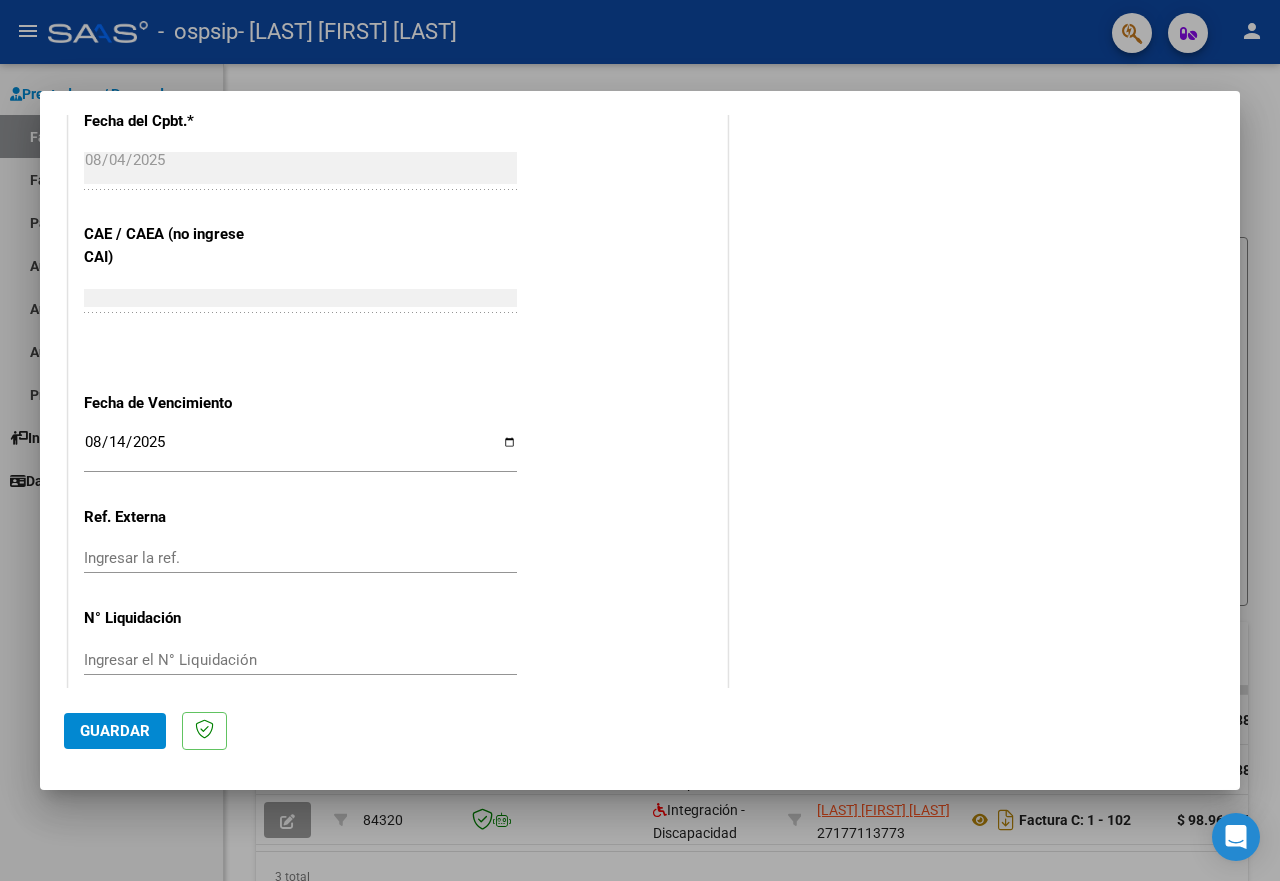 click on "Guardar" 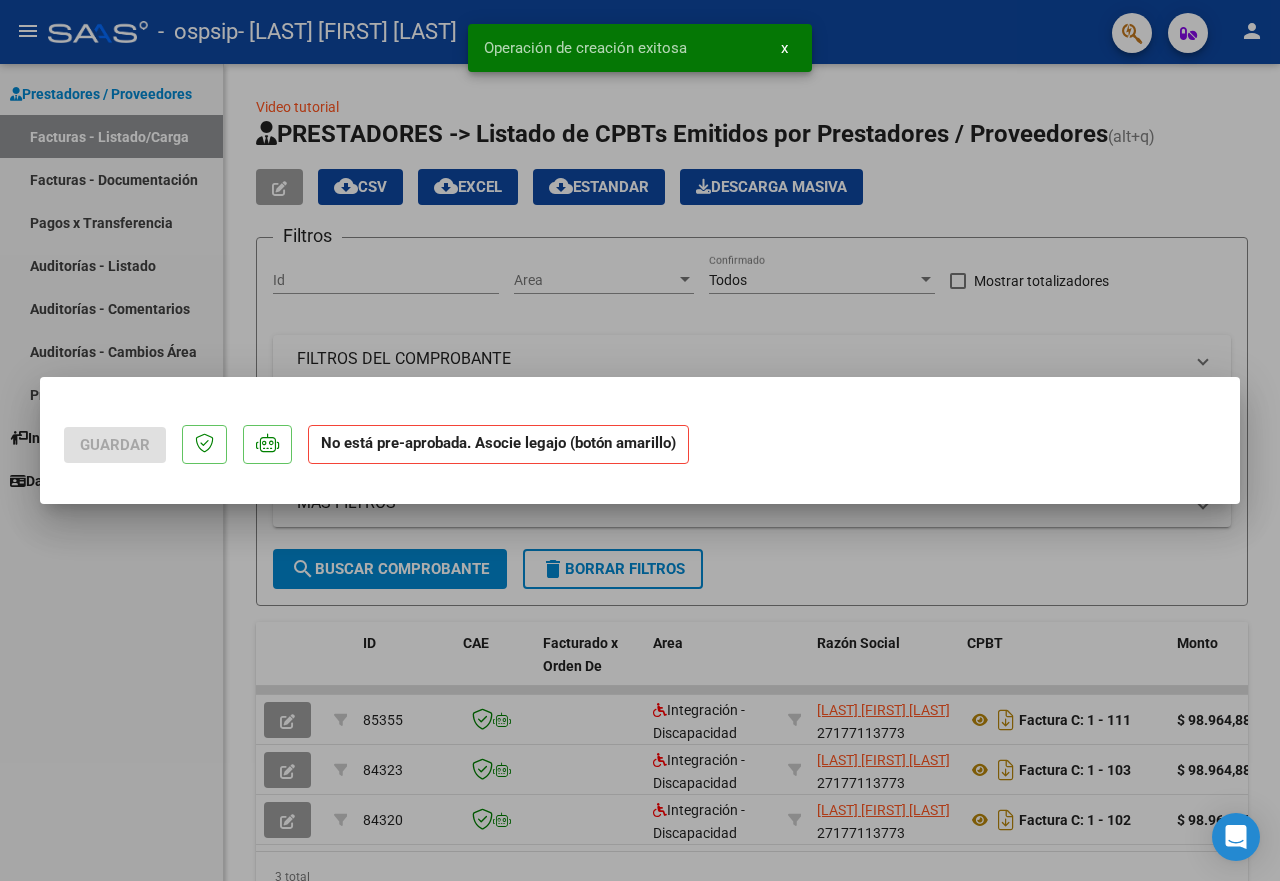 scroll, scrollTop: 0, scrollLeft: 0, axis: both 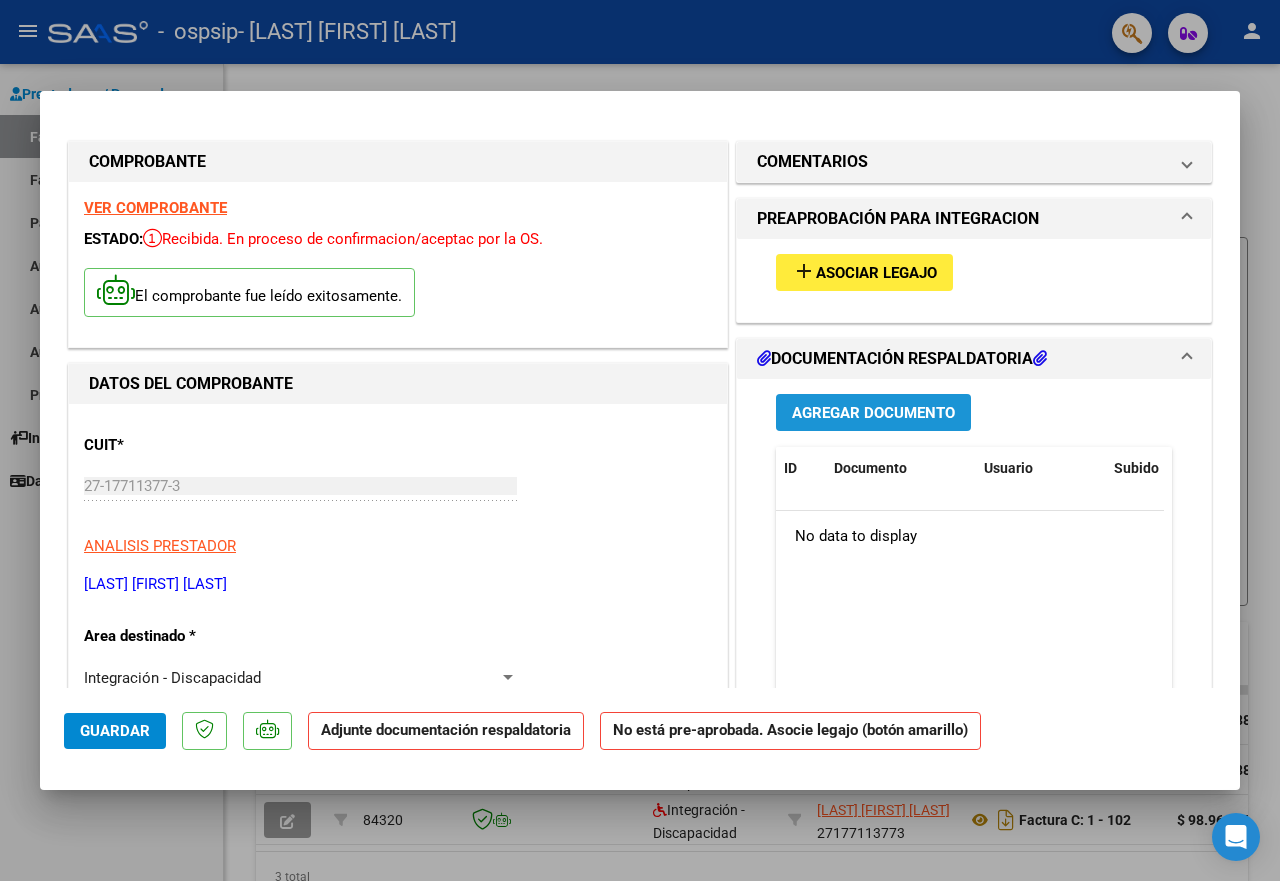 click on "Agregar Documento" at bounding box center [873, 413] 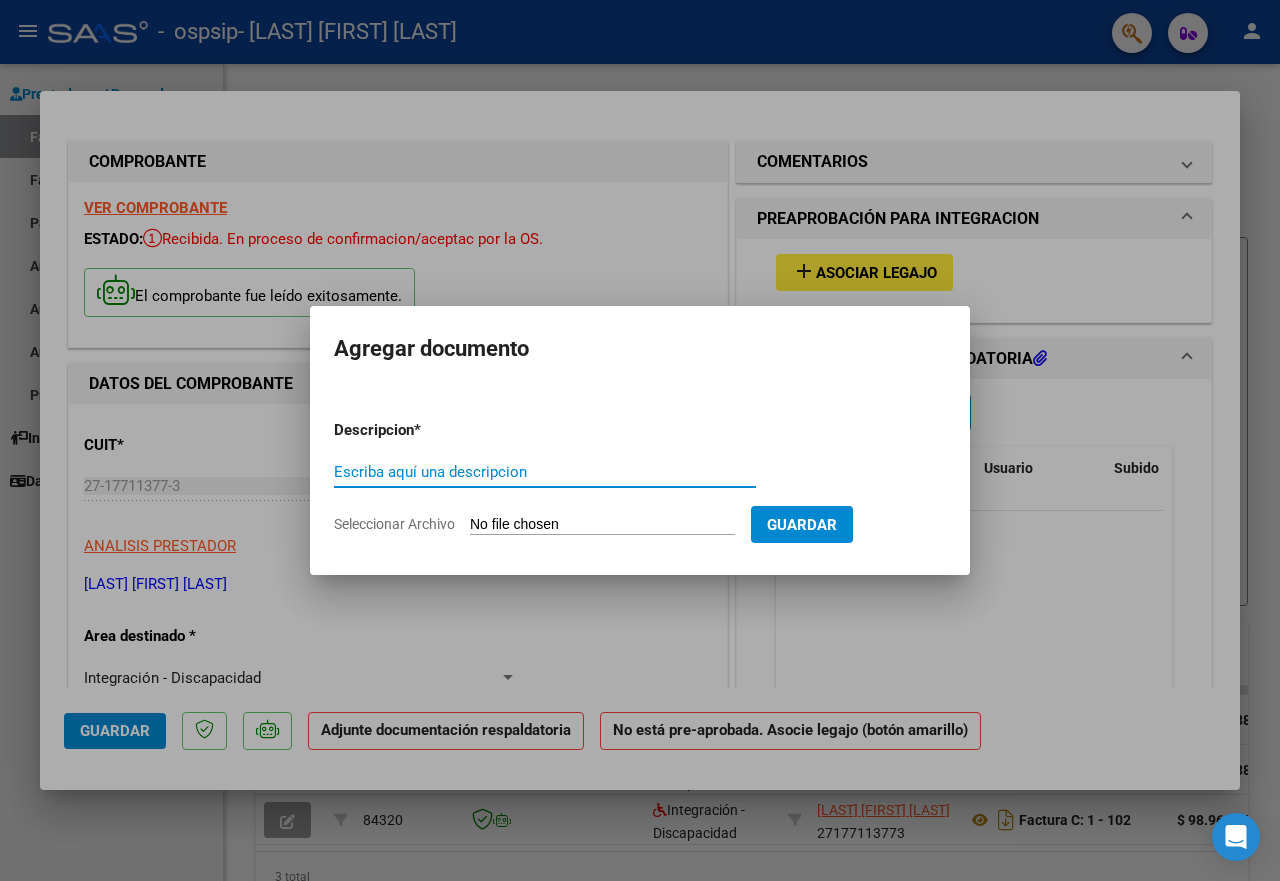 click on "Seleccionar Archivo" at bounding box center (602, 525) 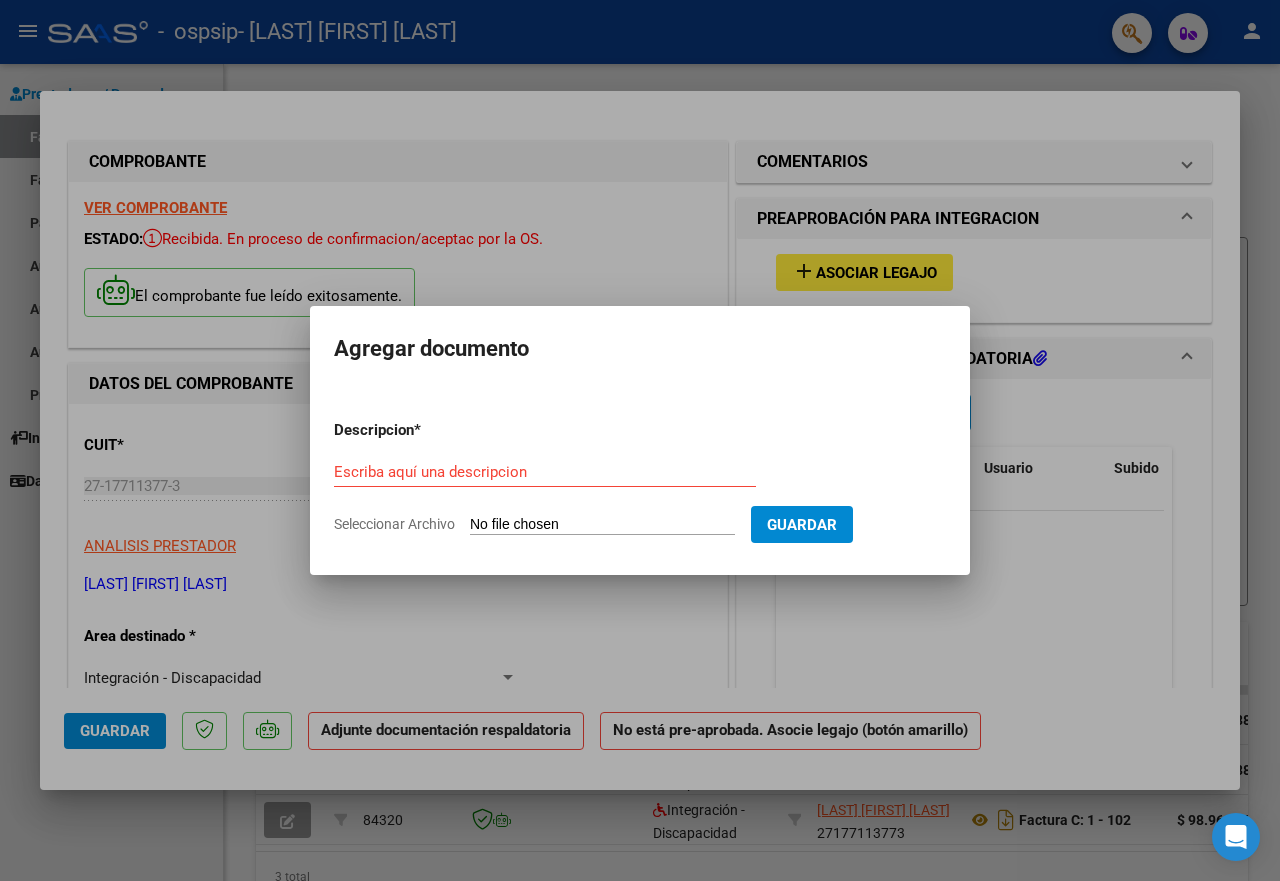 type on "C:\fakepath\PLANILLA ASISTENCIA [LAST] [FIRST] JULIO 2025 OSPSIP.pdf" 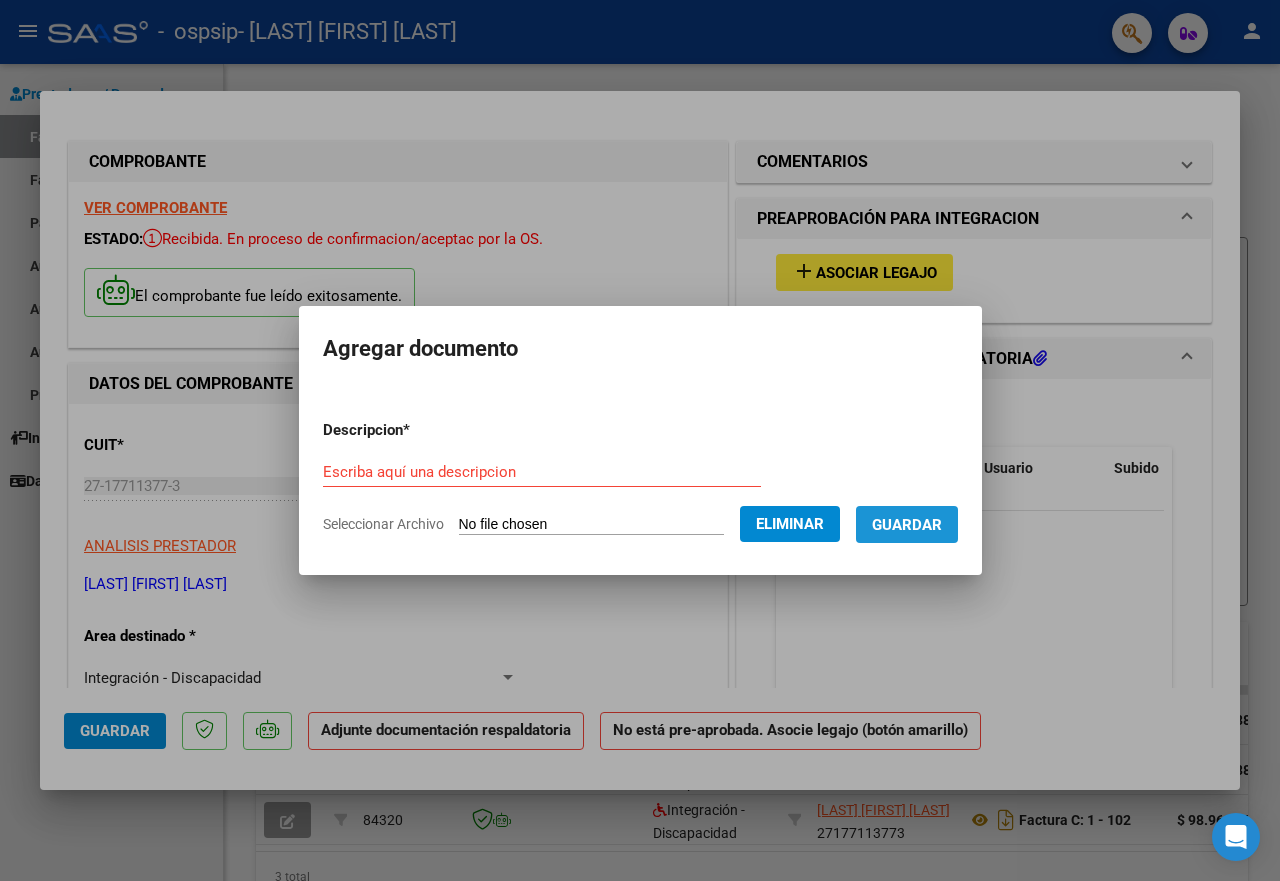 click on "Guardar" at bounding box center (907, 525) 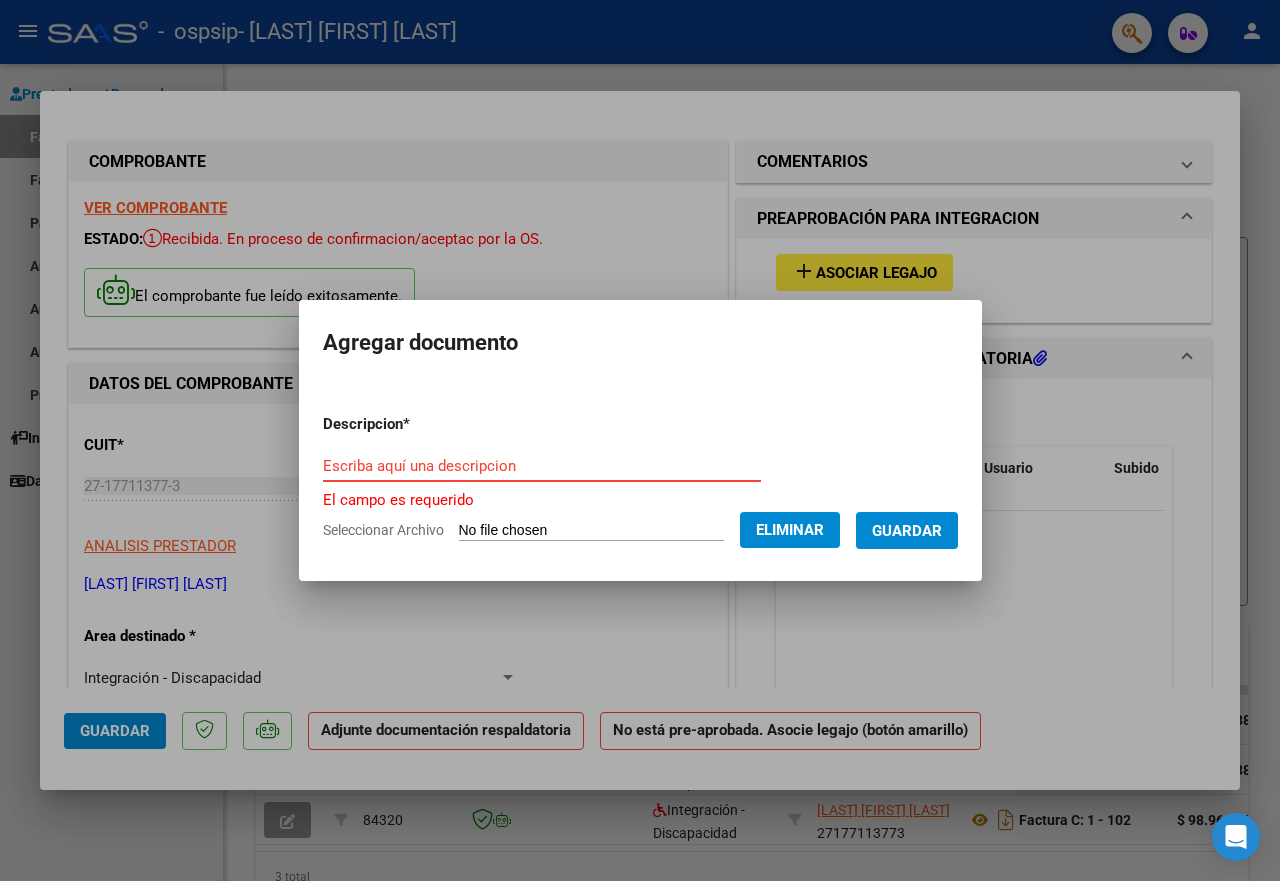click on "Escriba aquí una descripcion" at bounding box center [542, 466] 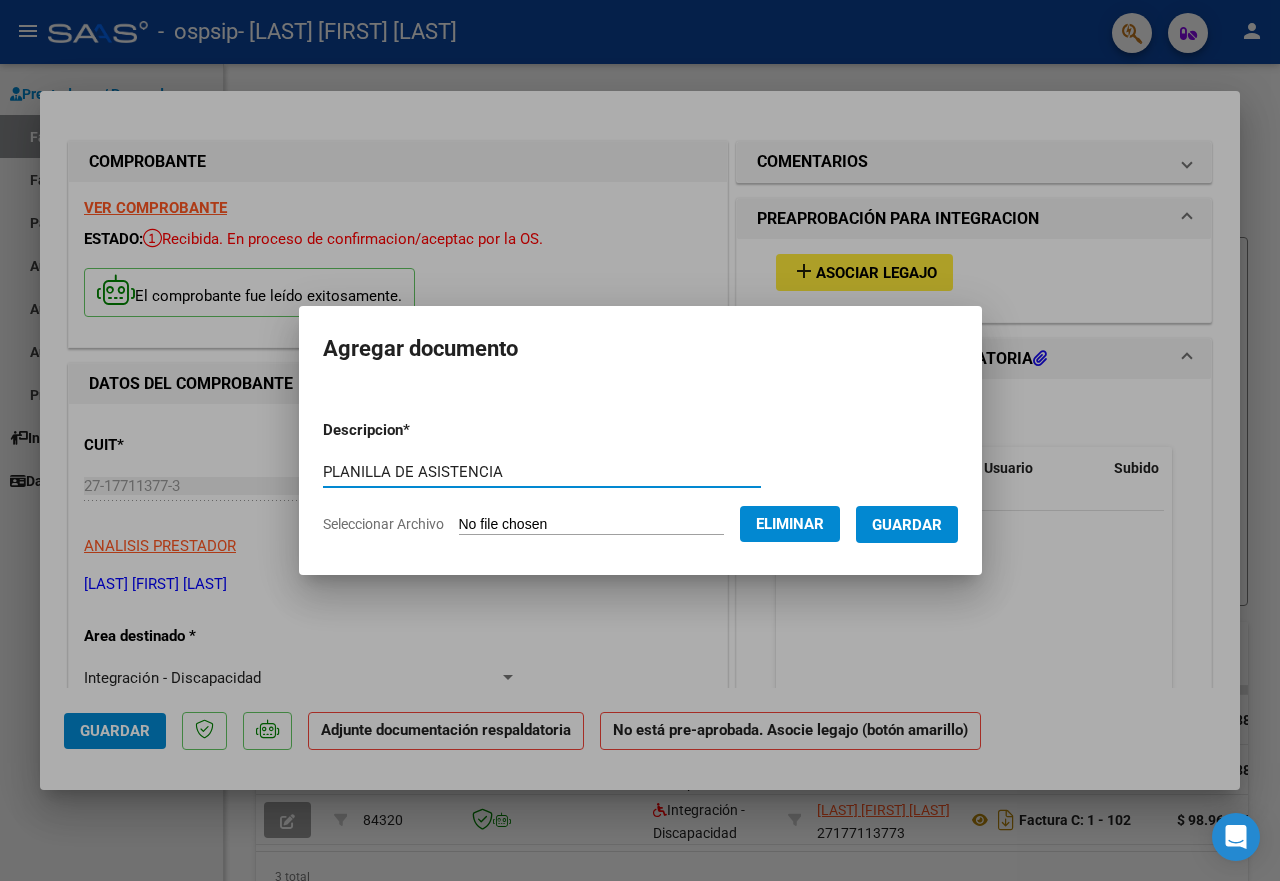 type on "PLANILLA DE ASISTENCIA" 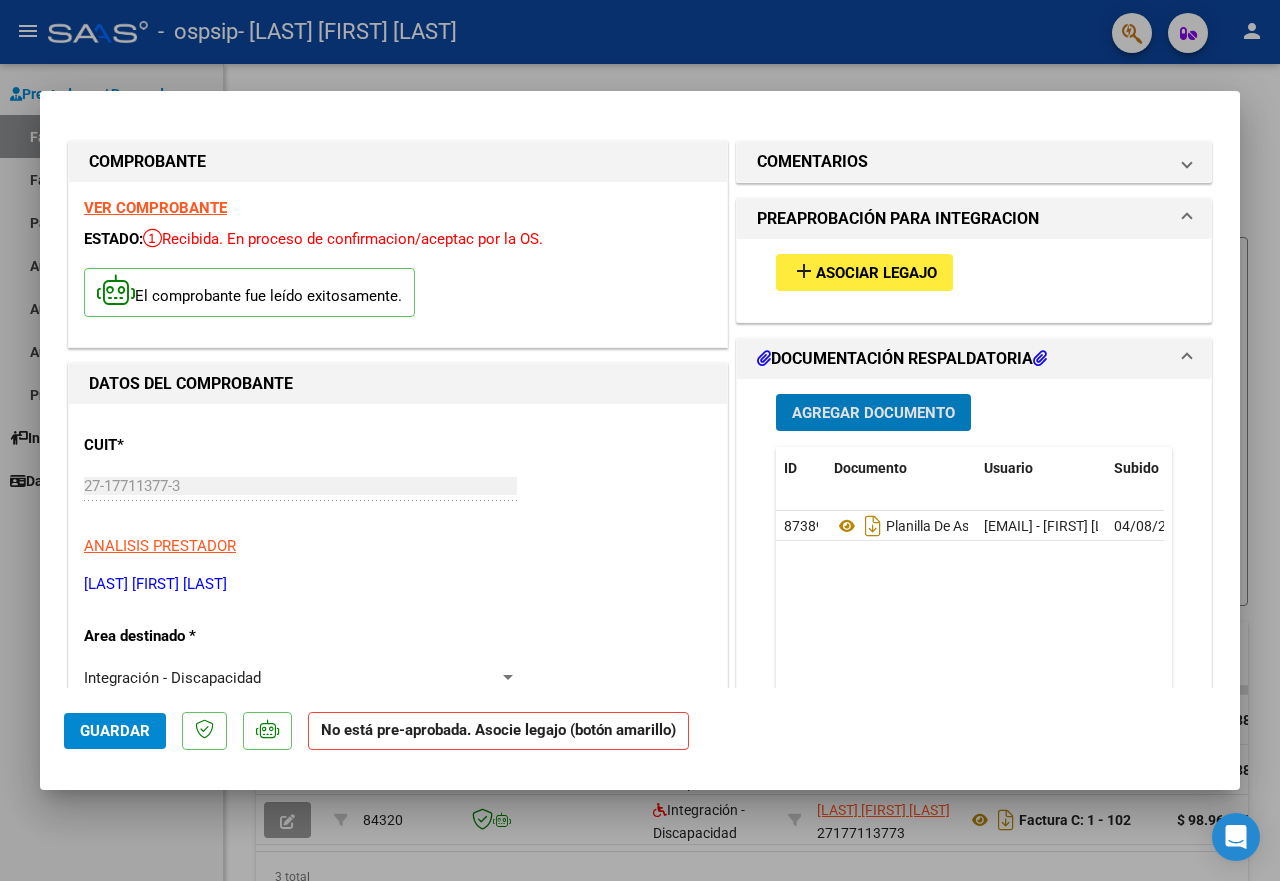 click on "Asociar Legajo" at bounding box center [876, 273] 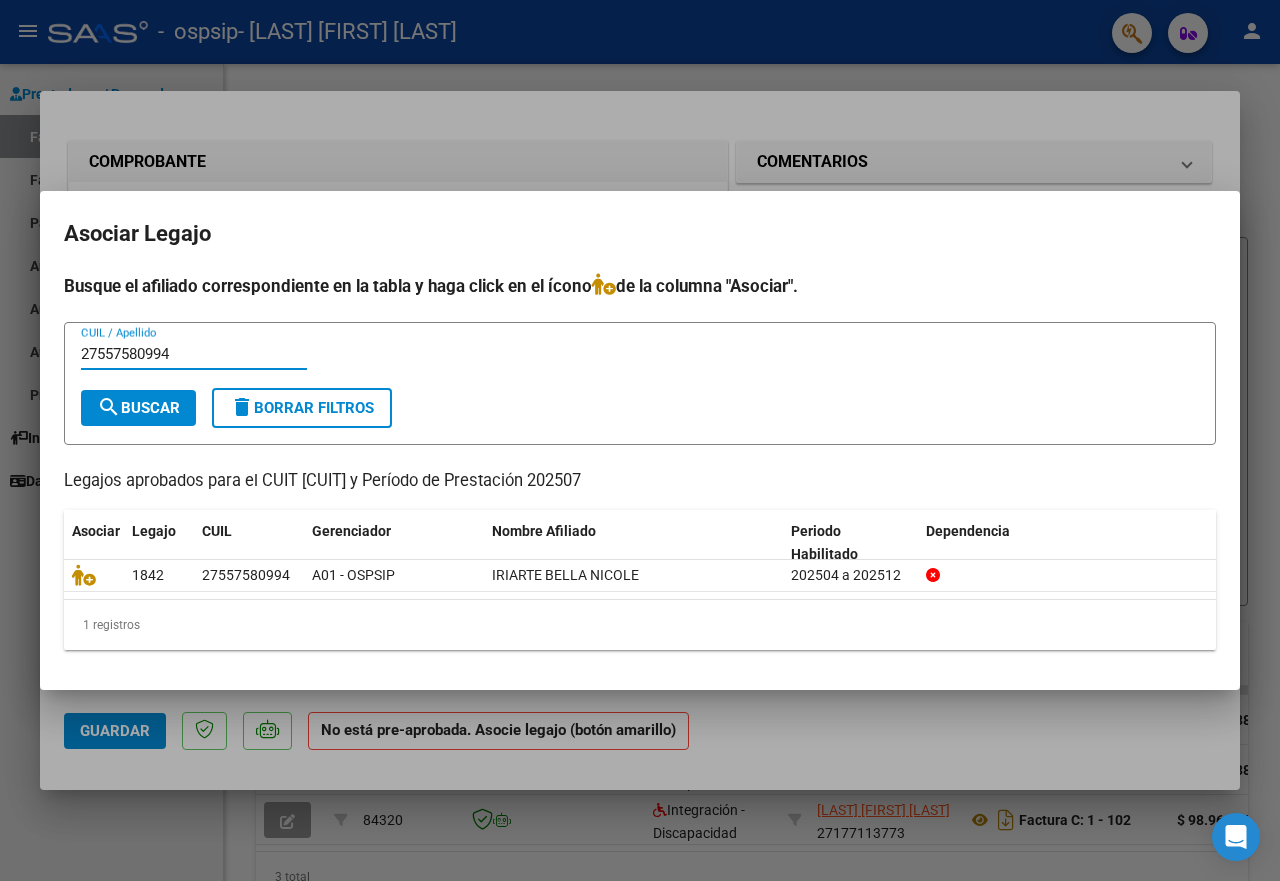 type on "27557580994" 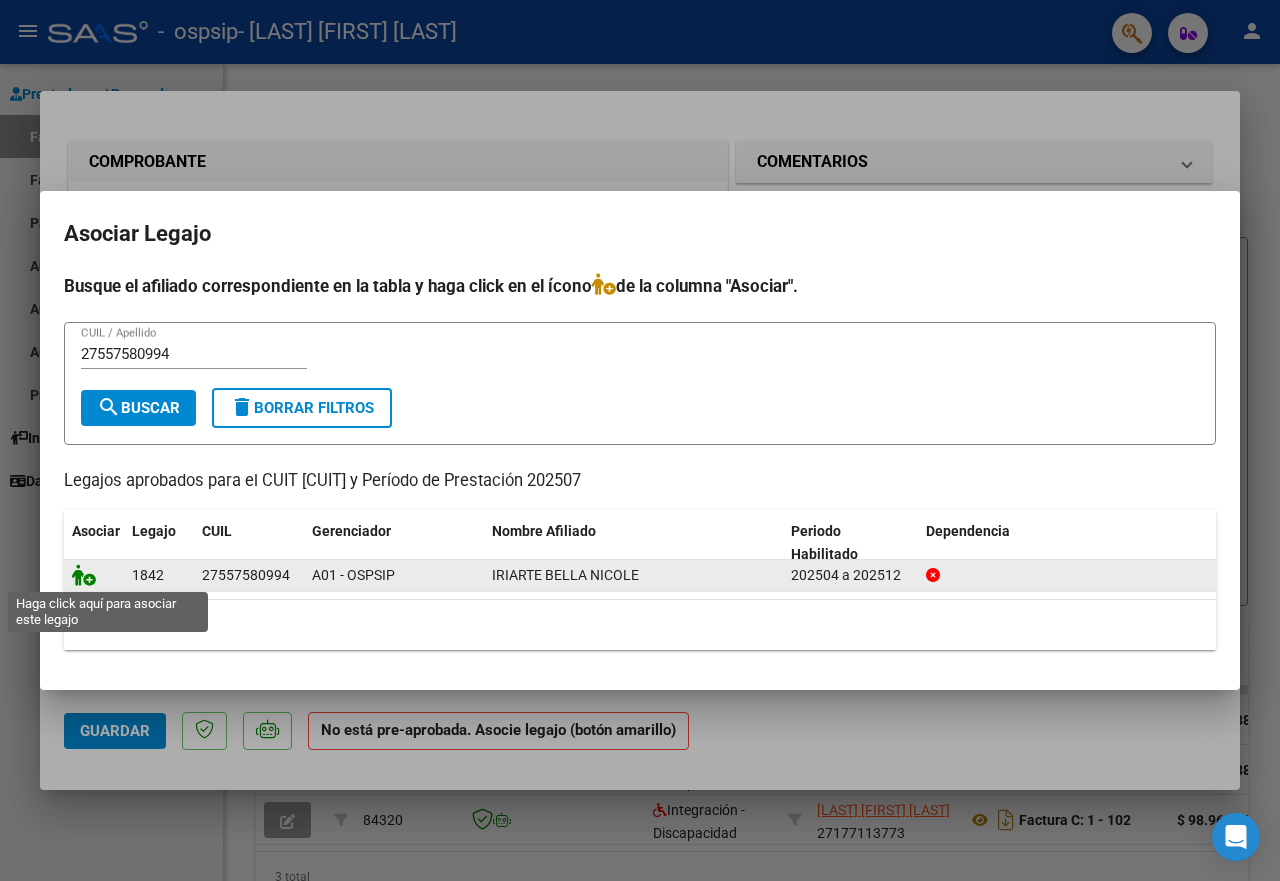 click 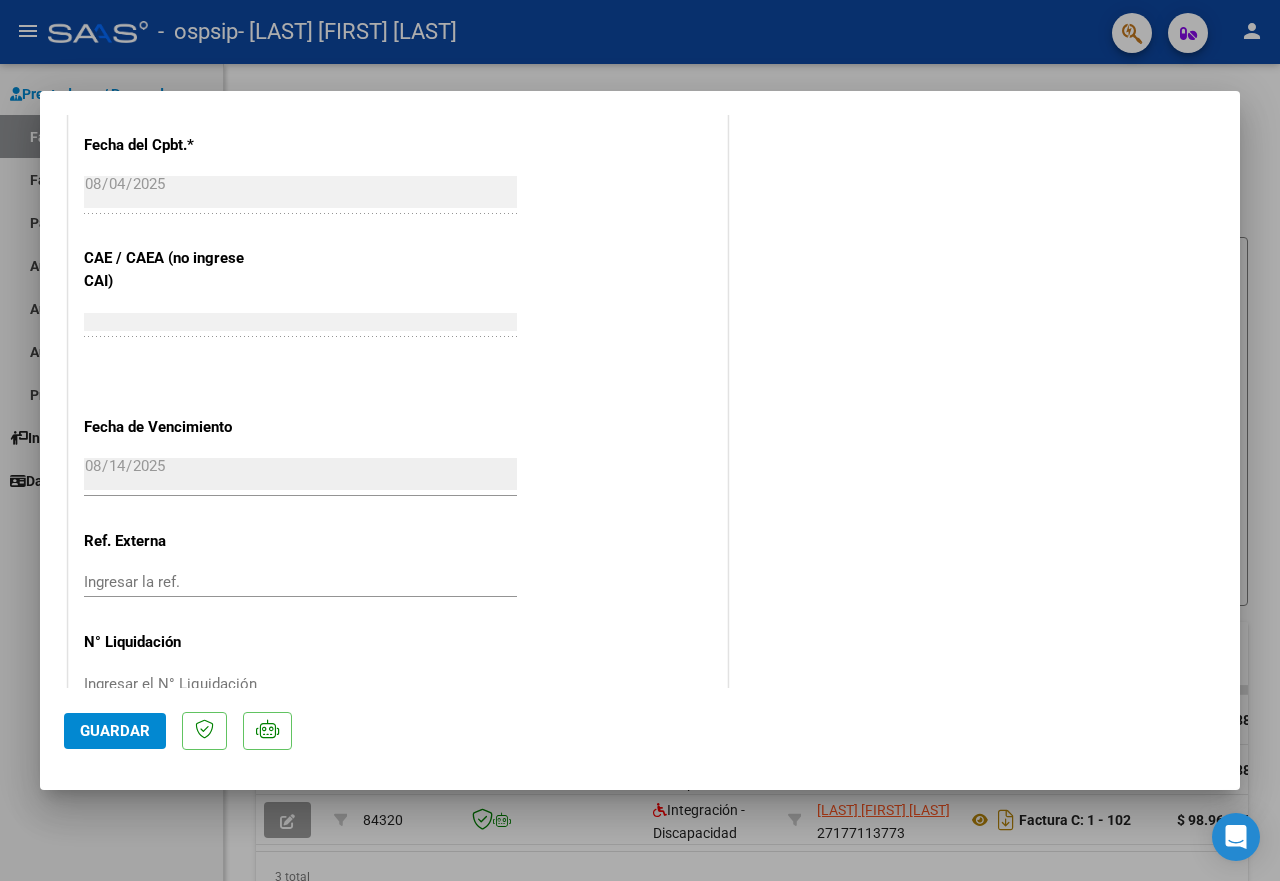 scroll, scrollTop: 1237, scrollLeft: 0, axis: vertical 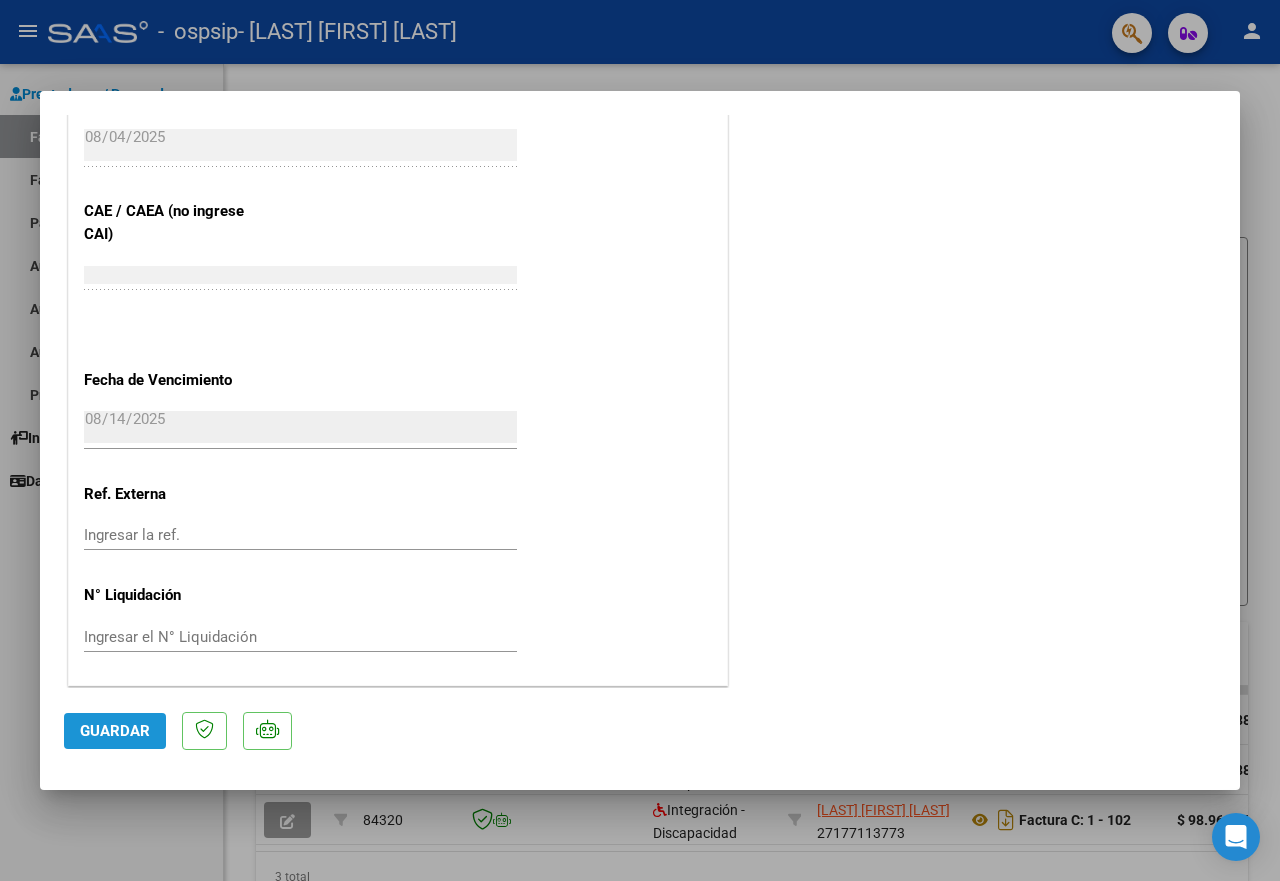 click on "Guardar" 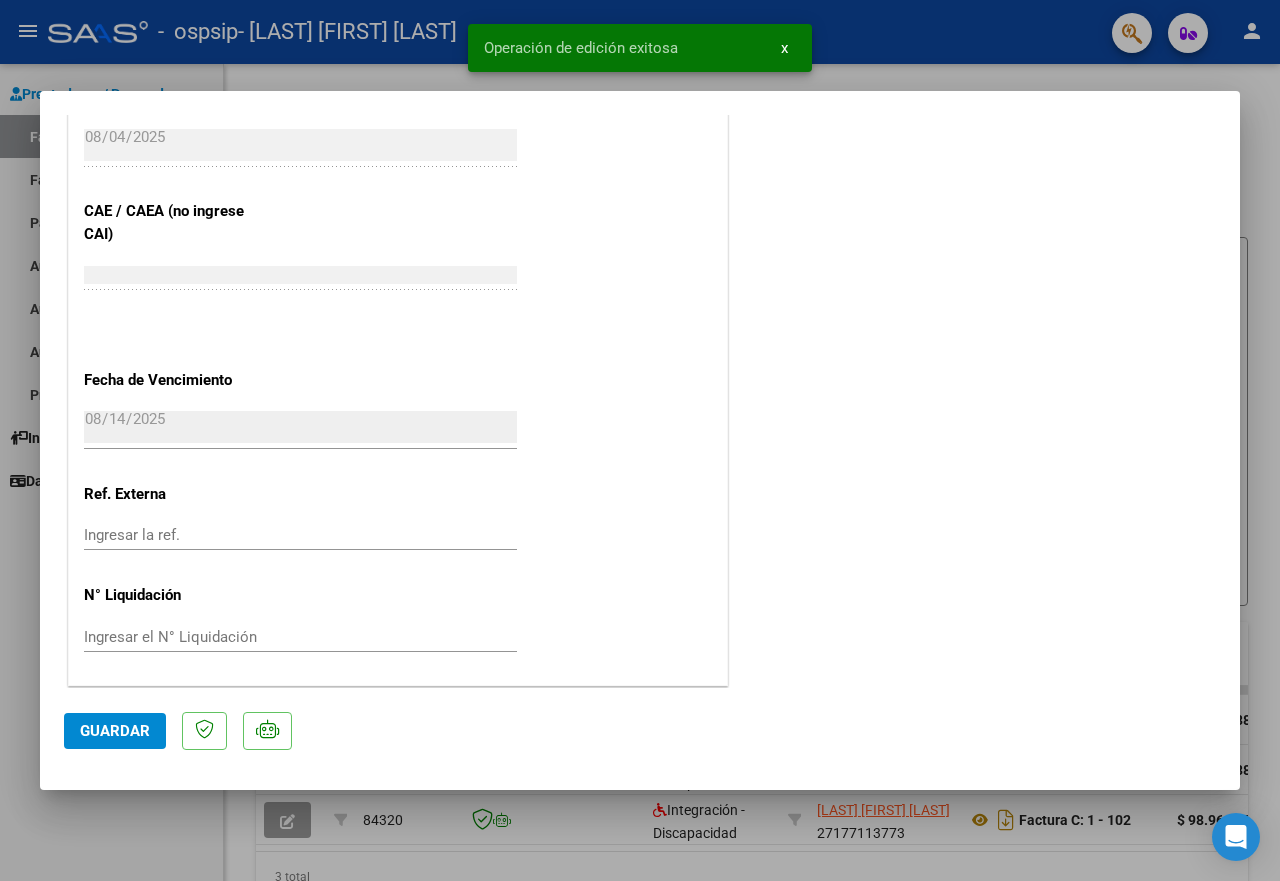 click on "x" at bounding box center [784, 48] 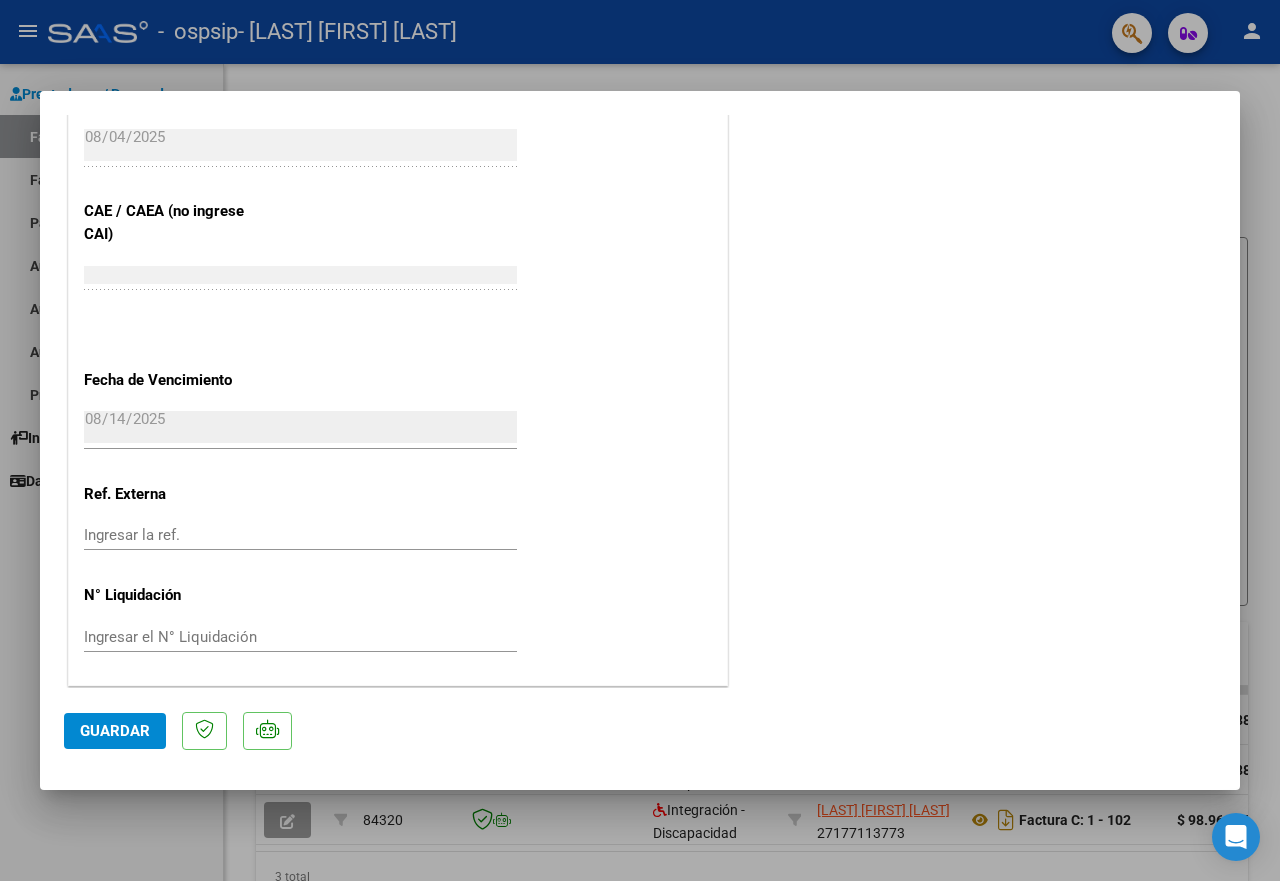click at bounding box center (640, 440) 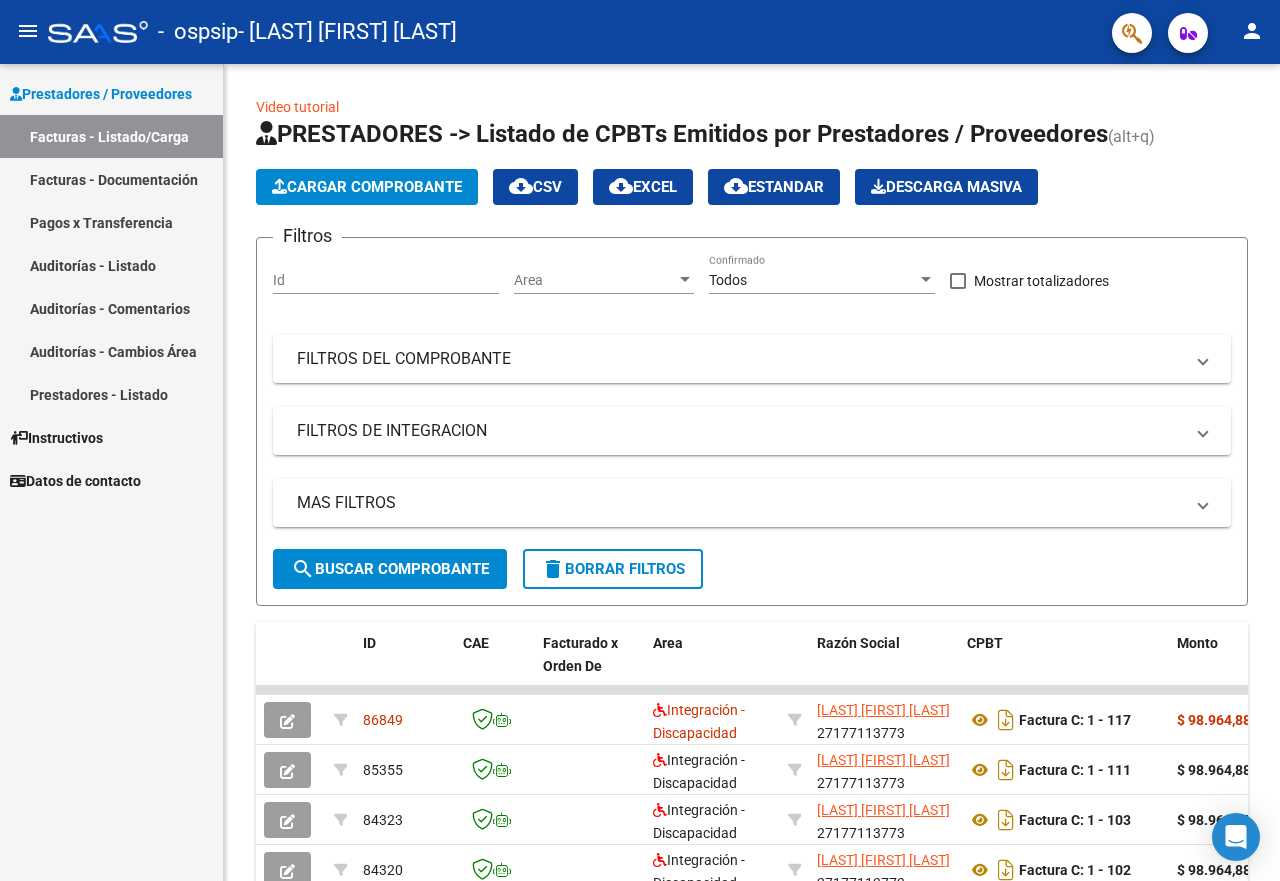 click on "Pagos x Transferencia" at bounding box center [111, 222] 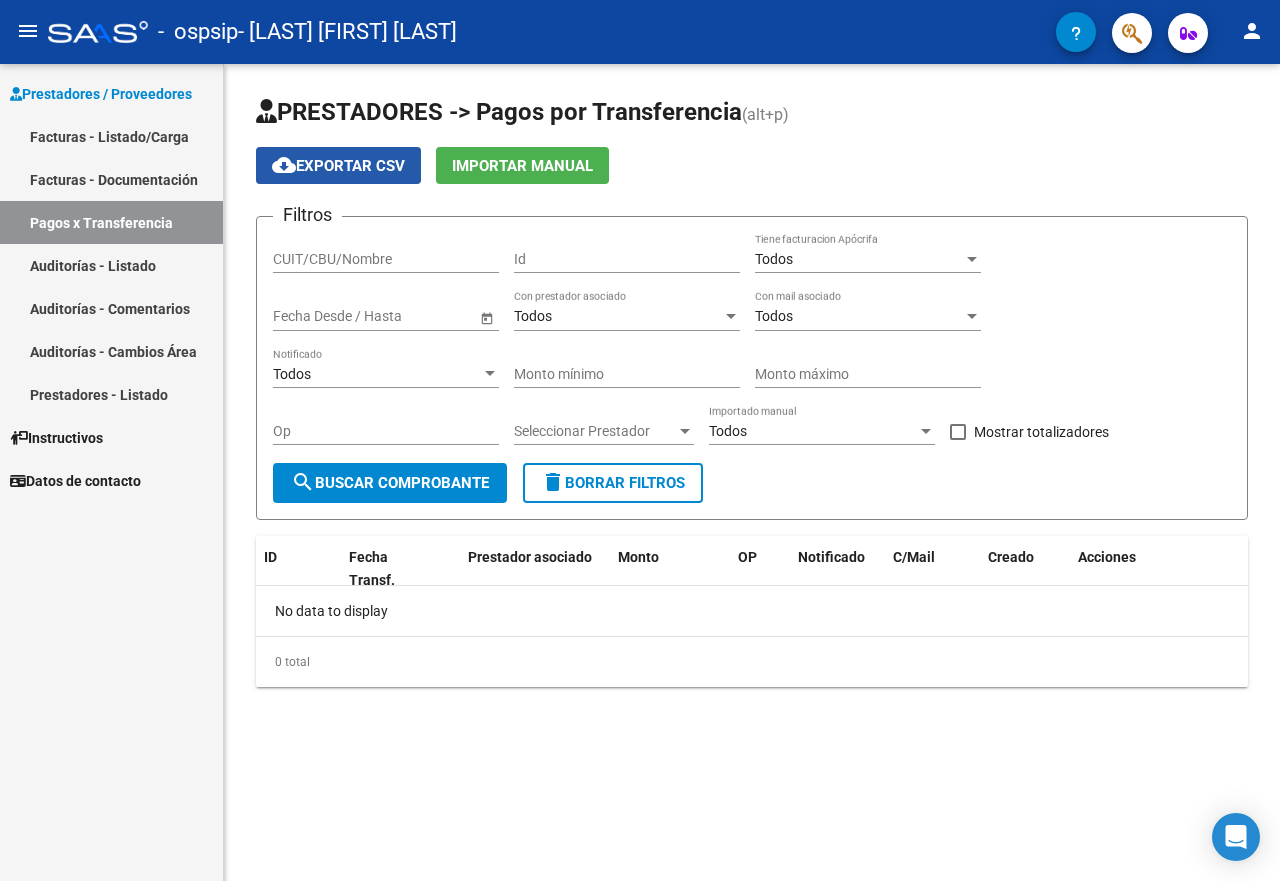 click on "cloud_download  Exportar CSV" 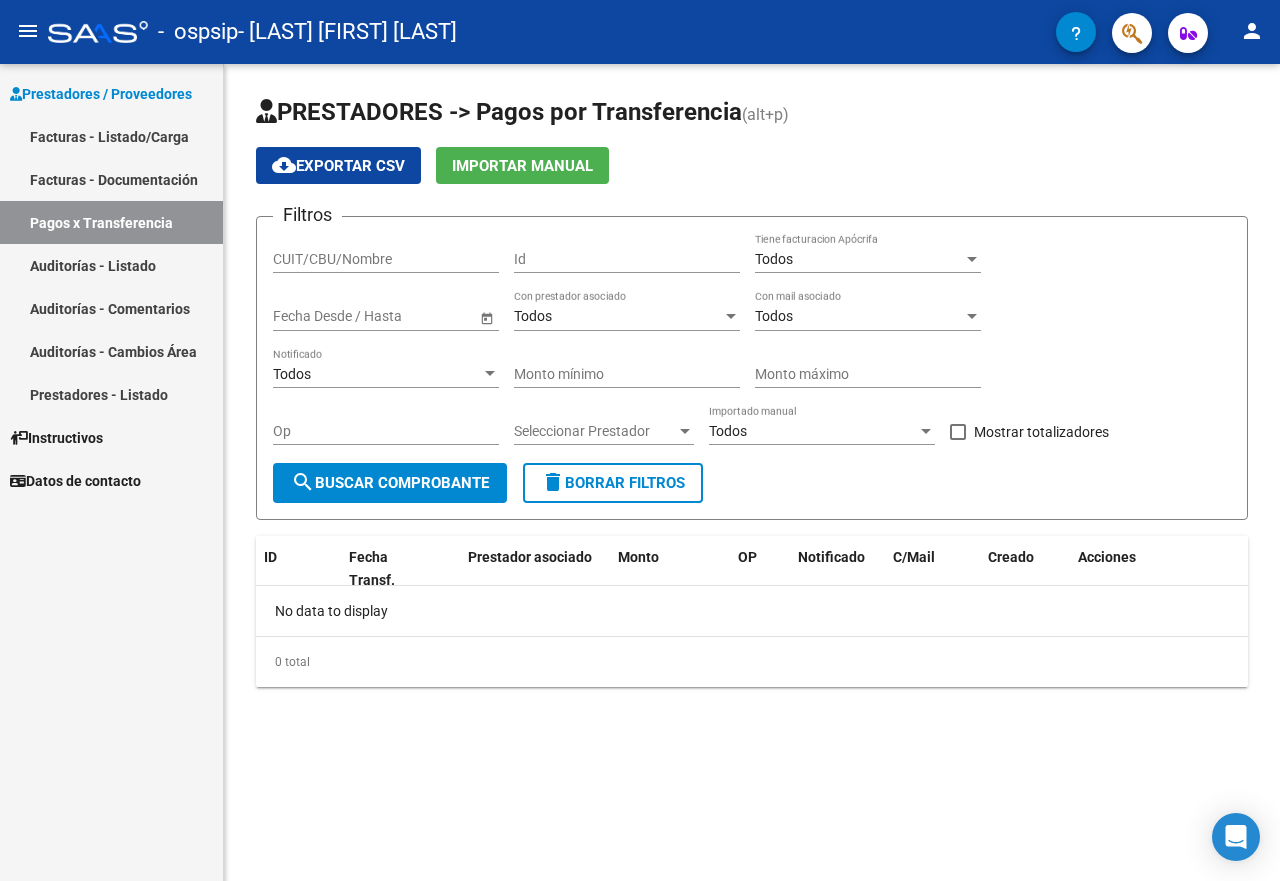 click on "Facturas - Documentación" at bounding box center (111, 179) 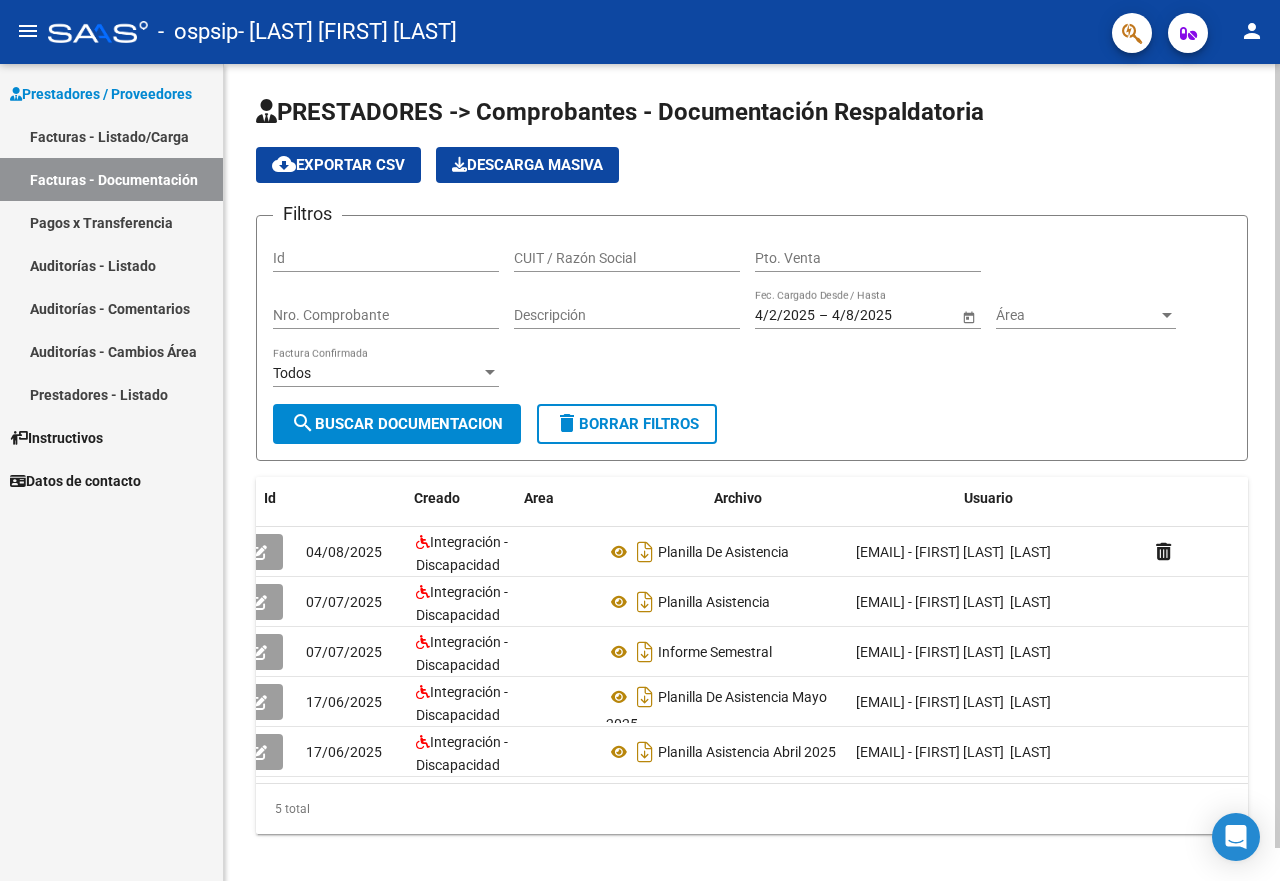 scroll, scrollTop: 0, scrollLeft: 0, axis: both 